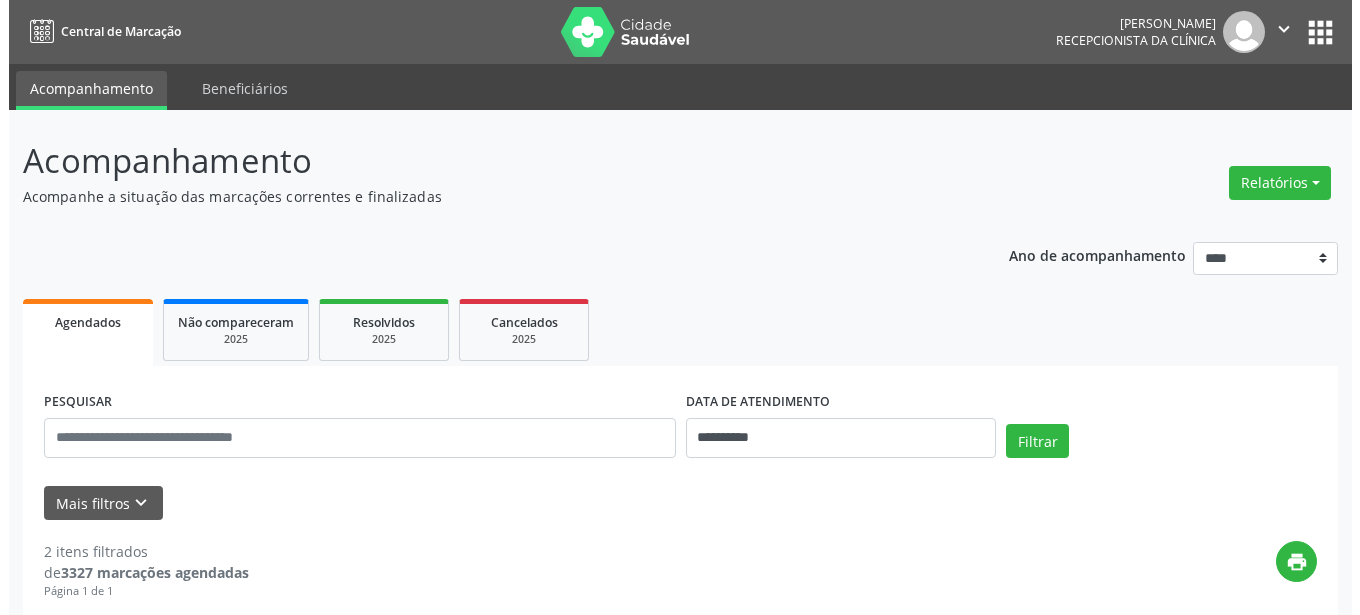 scroll, scrollTop: 0, scrollLeft: 0, axis: both 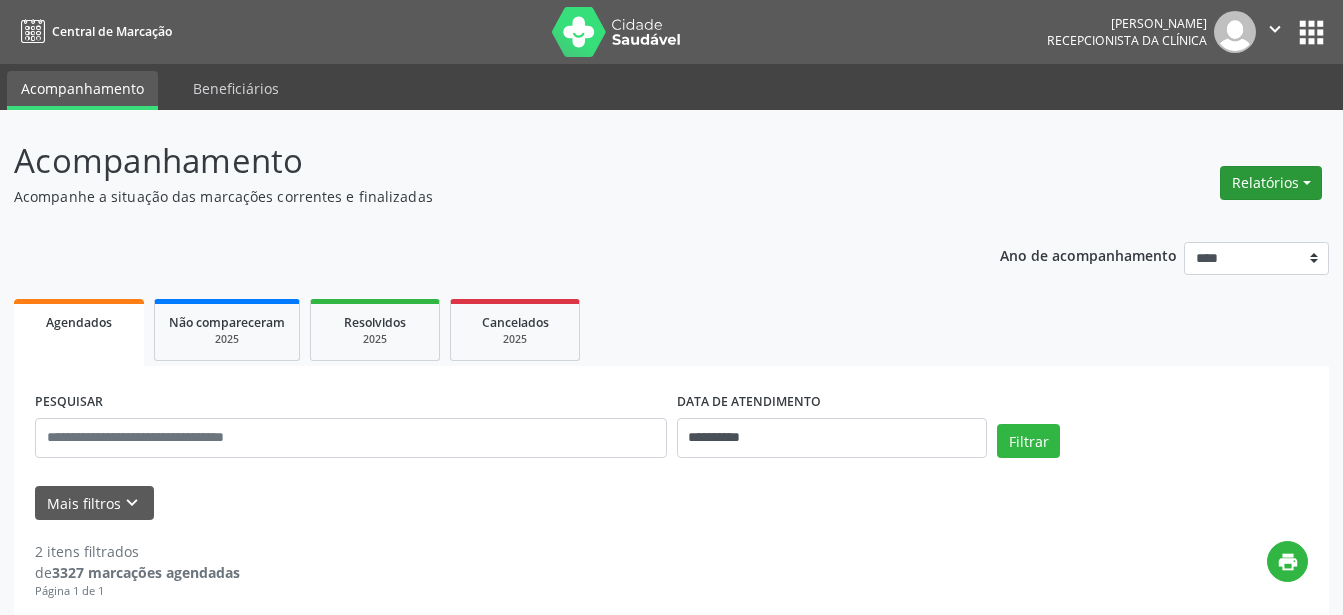 click on "Relatórios" at bounding box center (1271, 183) 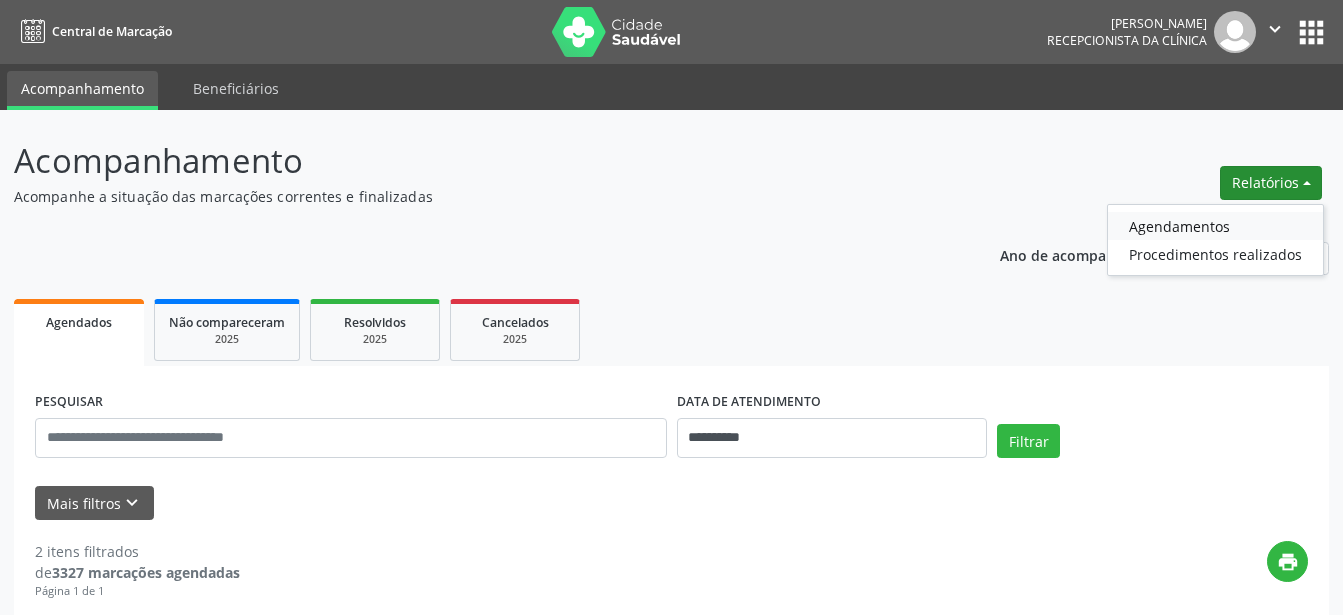 click on "Agendamentos" at bounding box center [1215, 226] 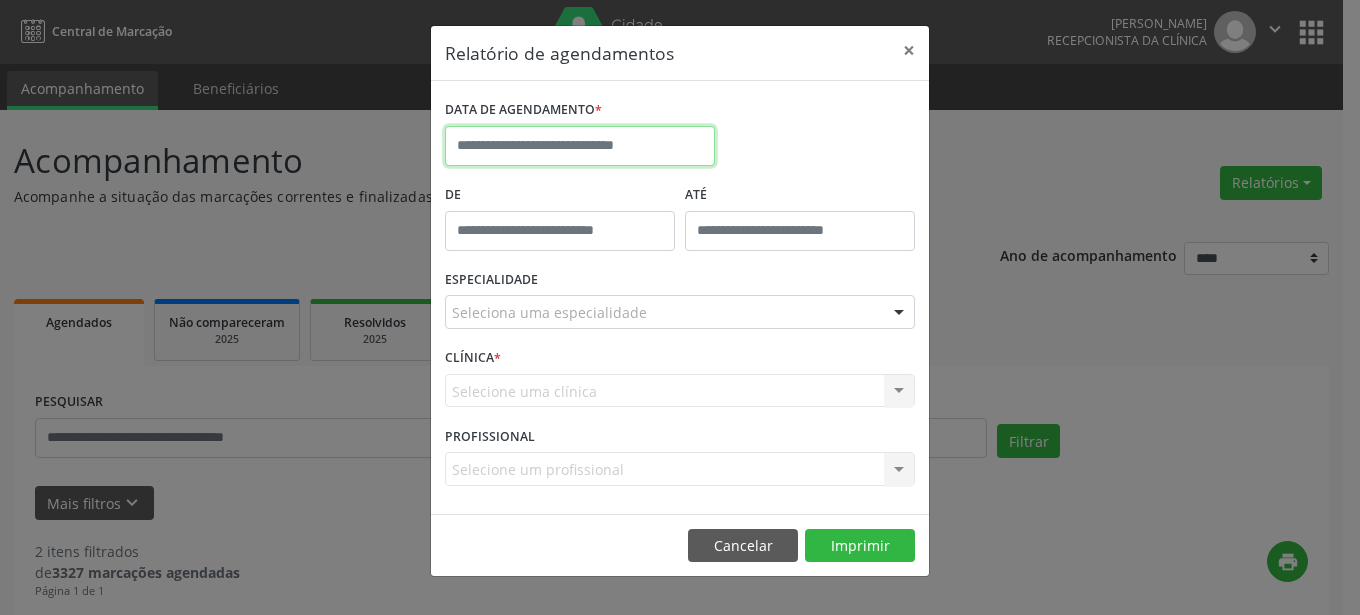 click at bounding box center (580, 146) 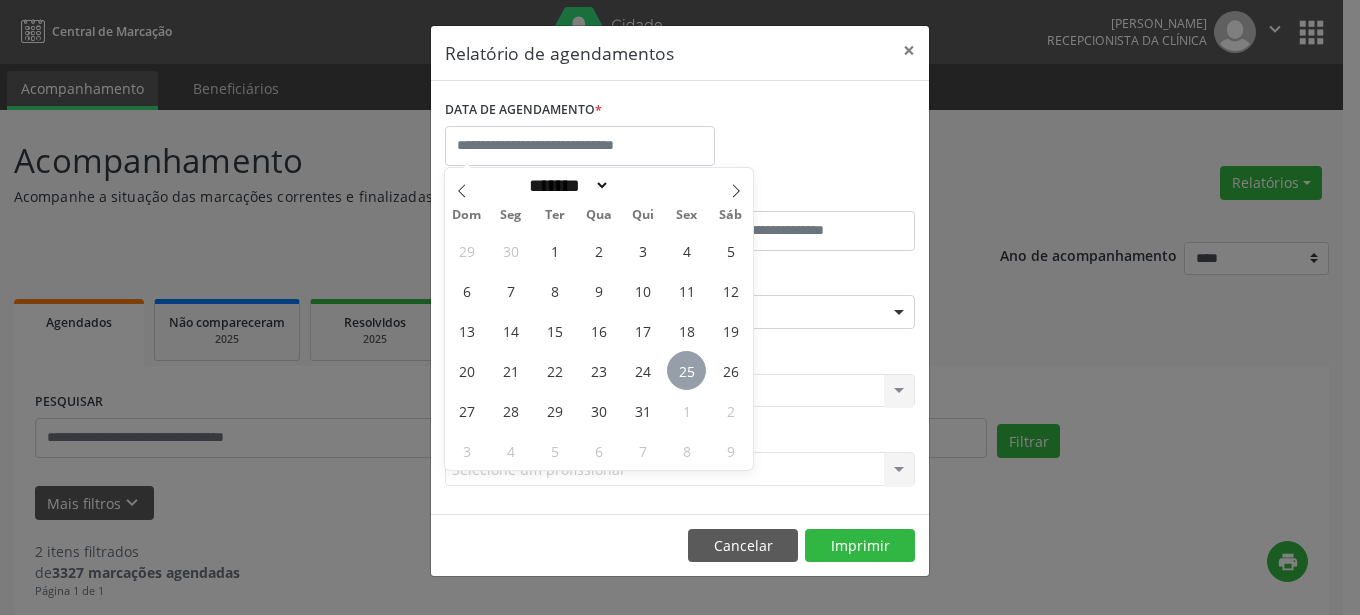 click on "25" at bounding box center (686, 370) 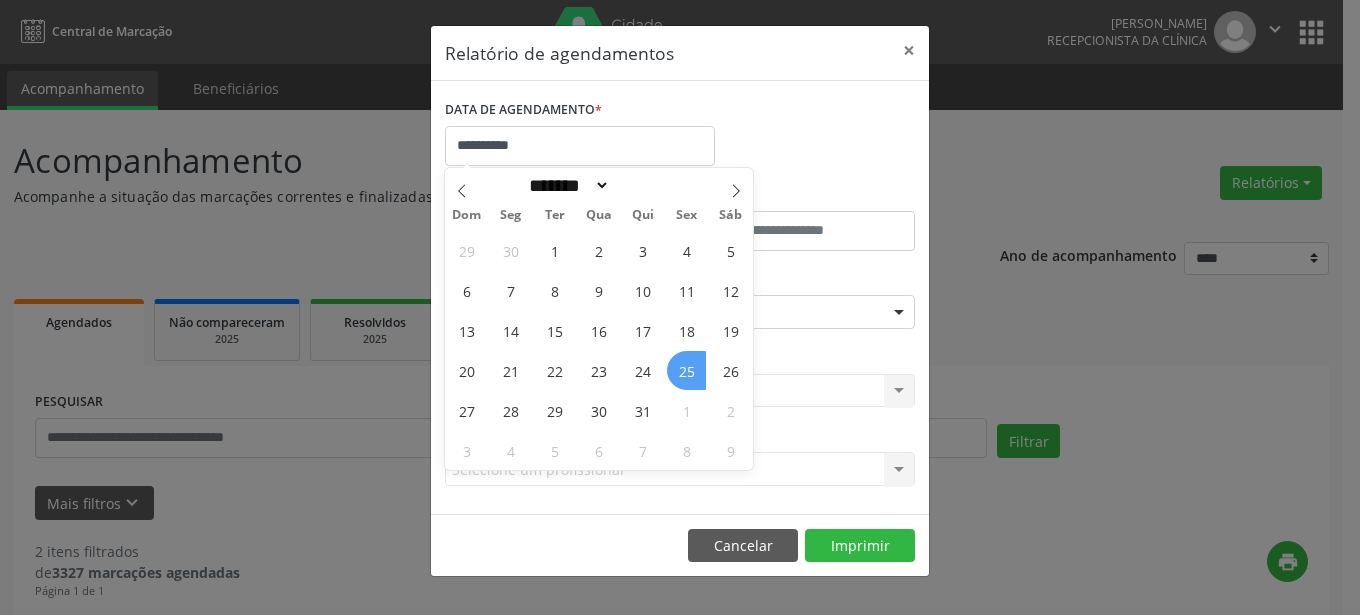 click on "25" at bounding box center (686, 370) 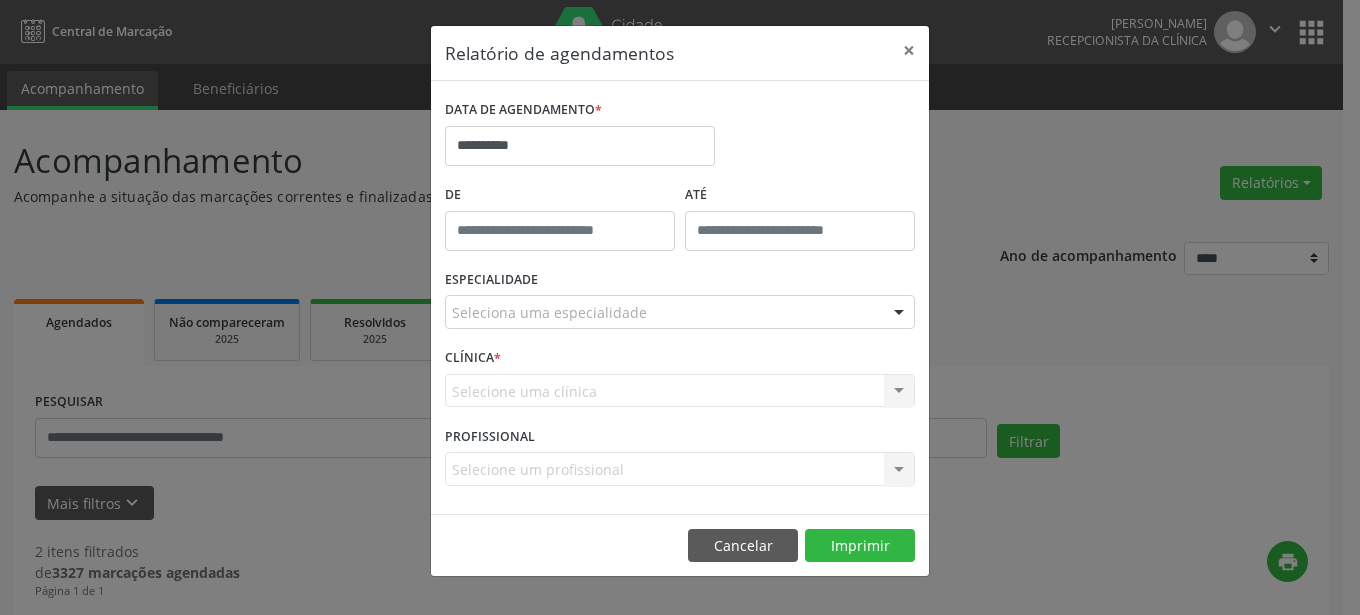 click at bounding box center [899, 313] 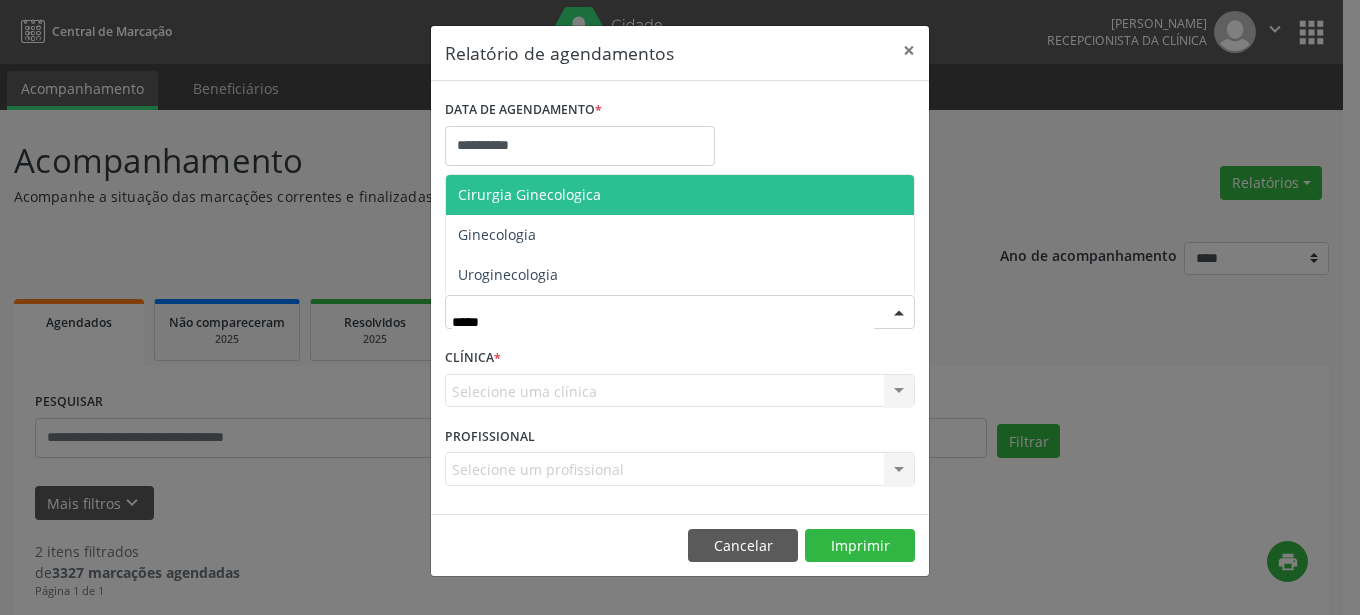 type on "******" 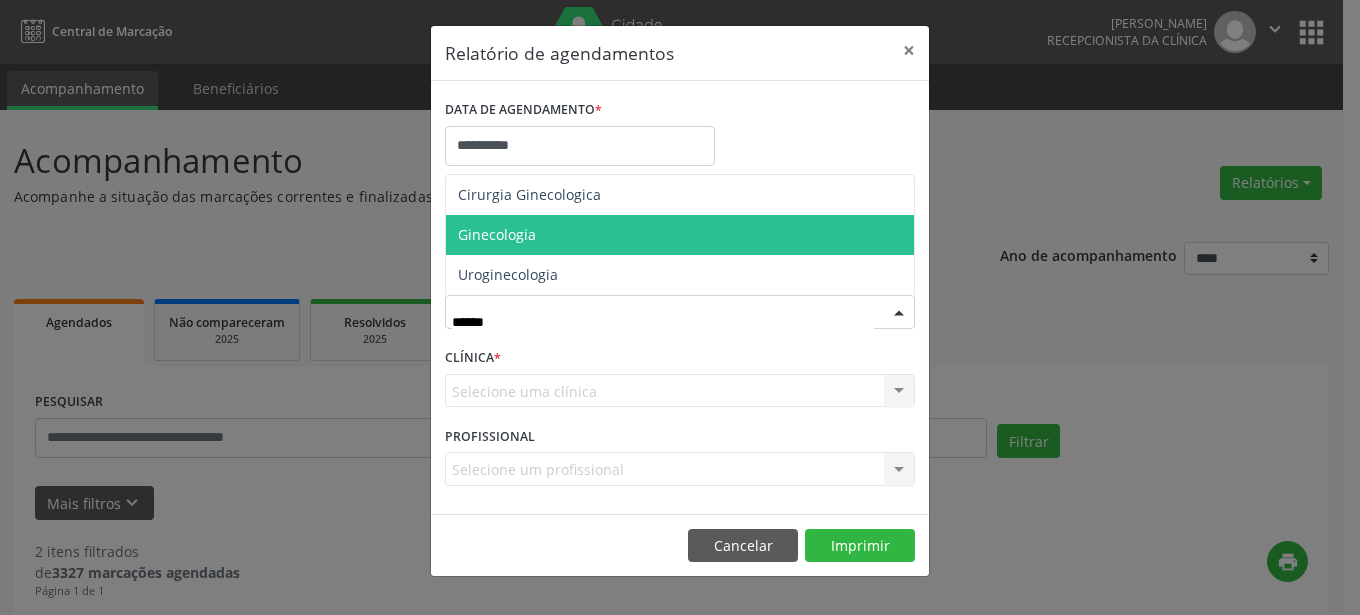 click on "Ginecologia" at bounding box center (680, 235) 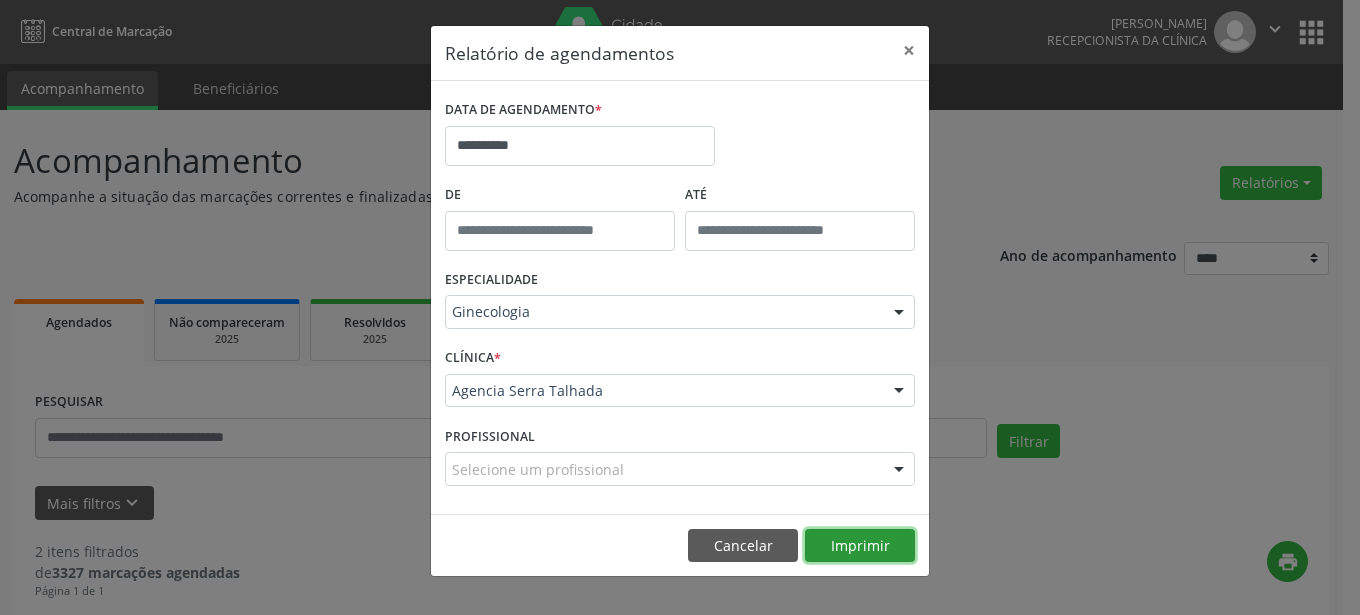 click on "Imprimir" at bounding box center [860, 546] 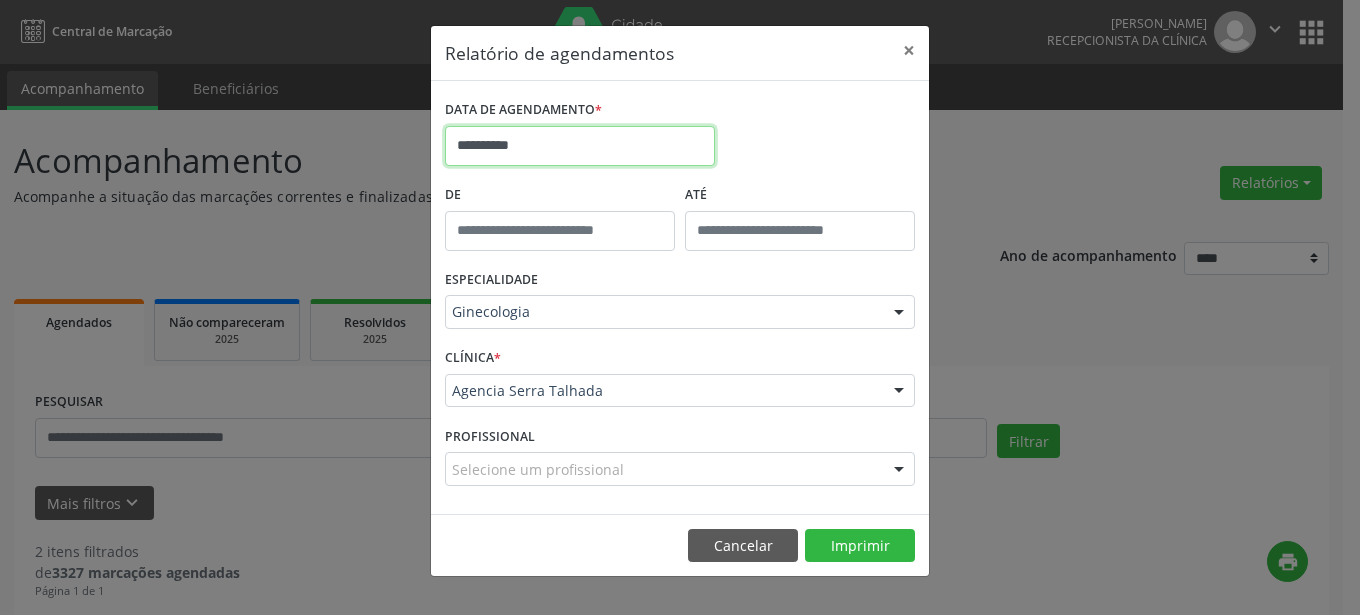 click on "**********" at bounding box center [580, 146] 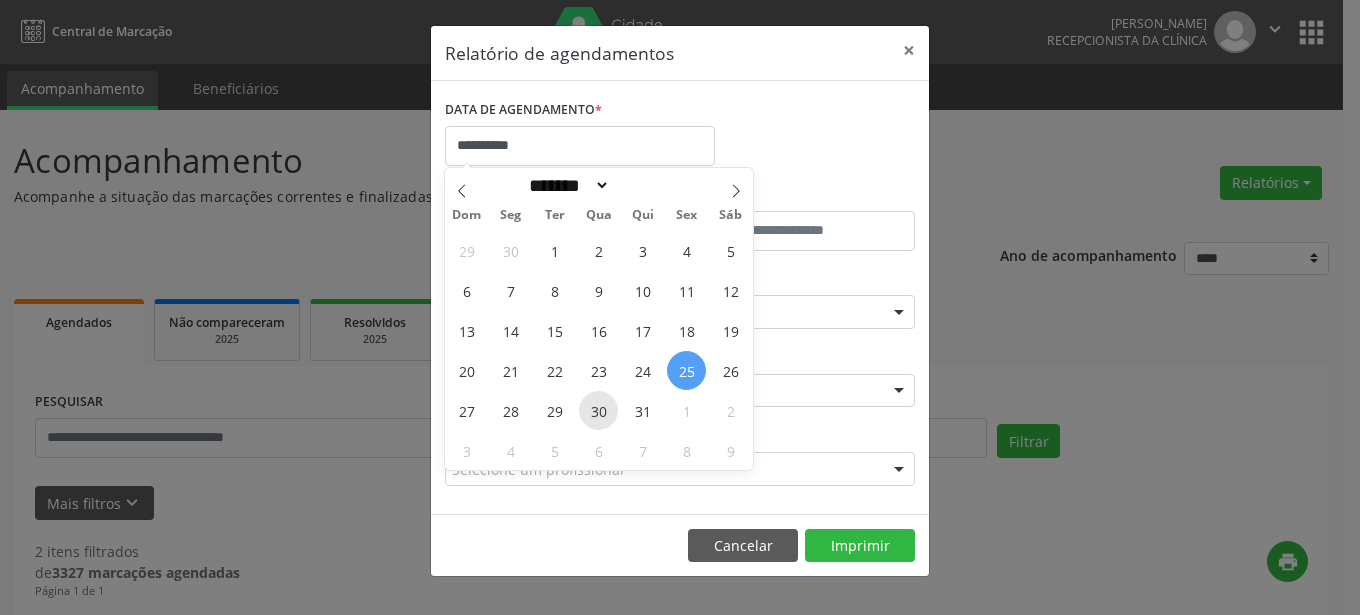 click on "30" at bounding box center (598, 410) 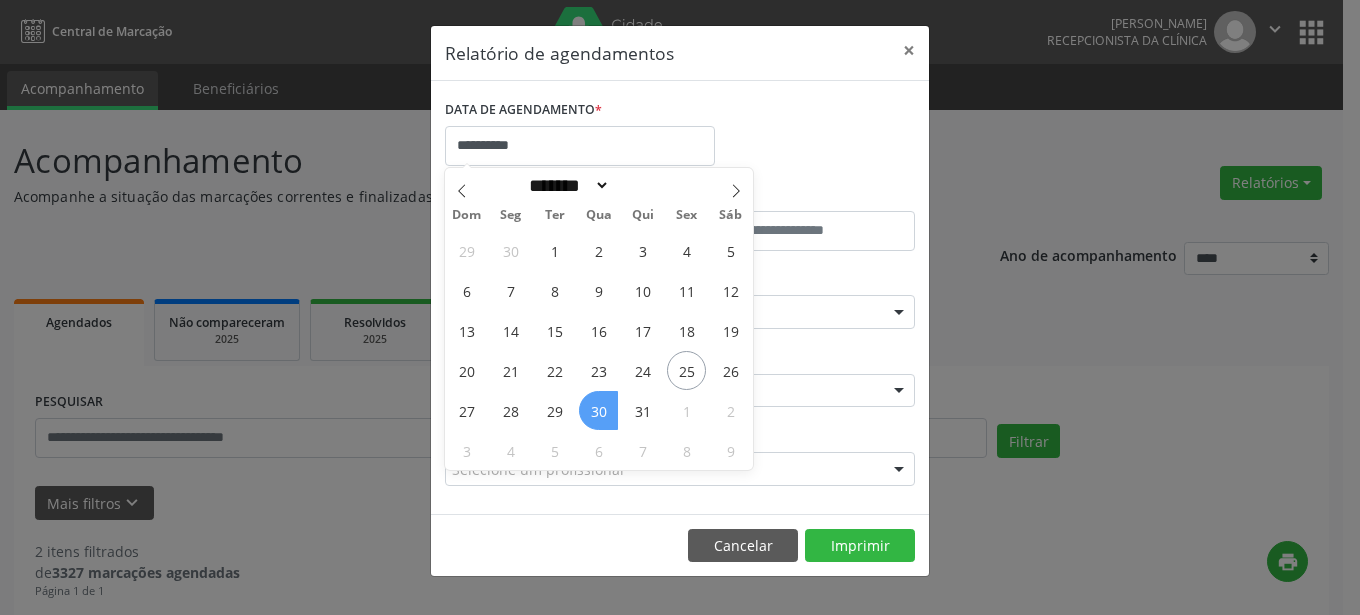 click on "30" at bounding box center (598, 410) 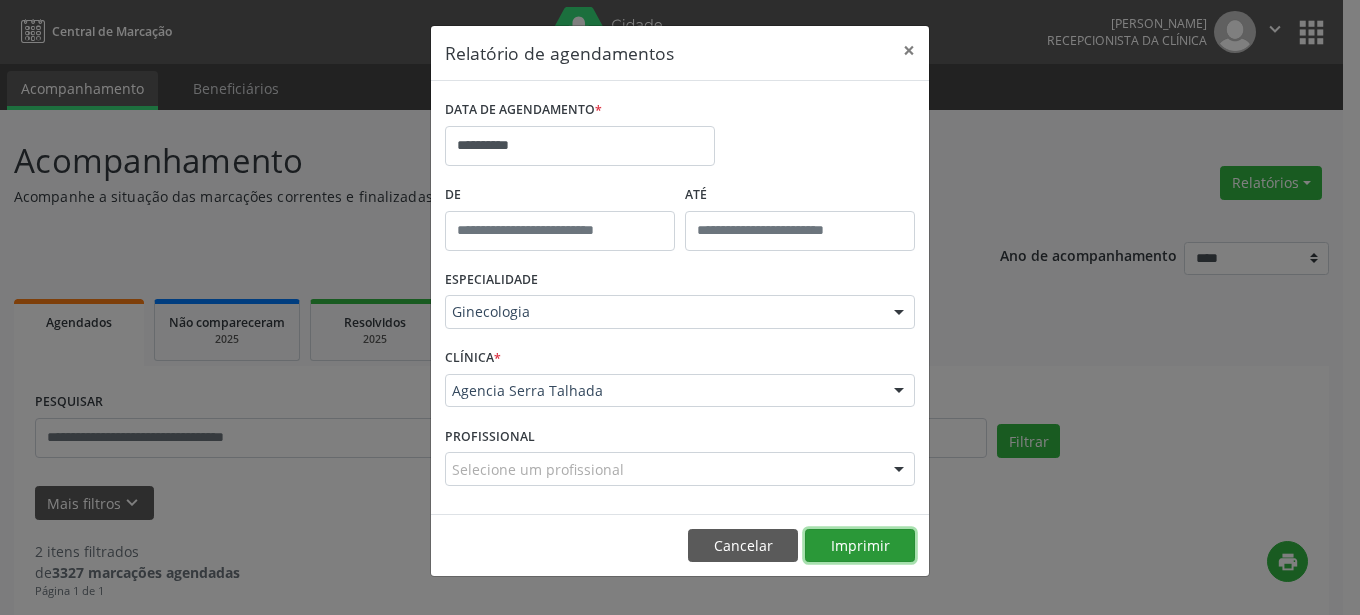 click on "Imprimir" at bounding box center (860, 546) 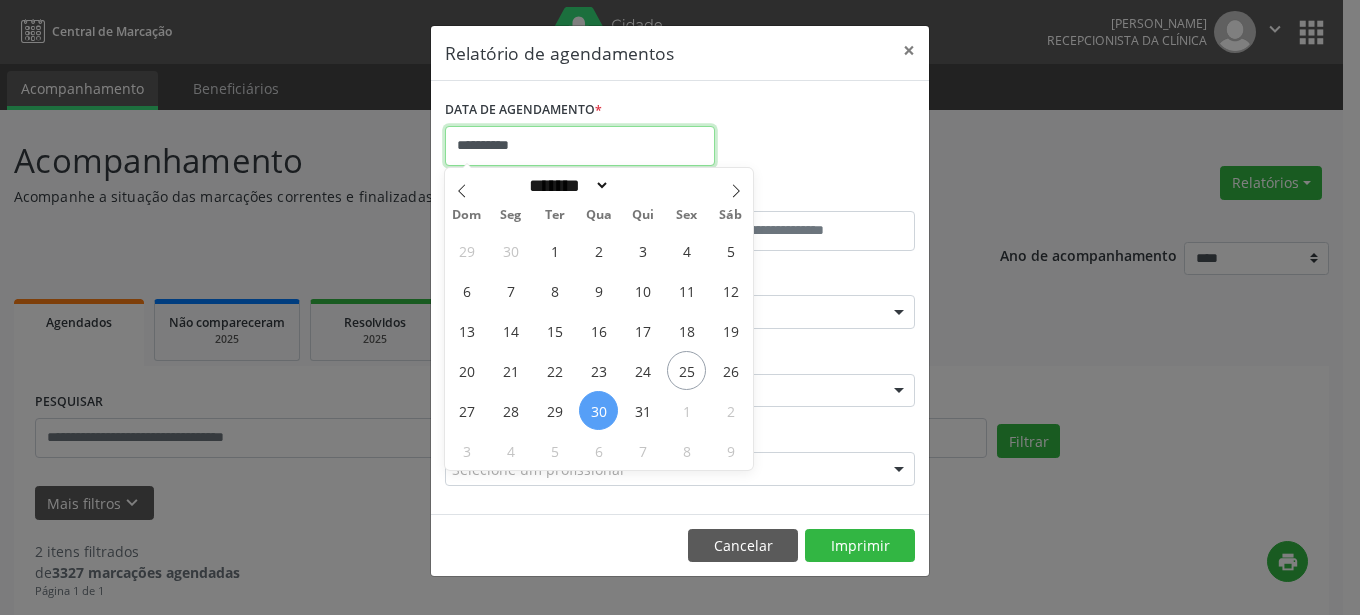 click on "**********" at bounding box center (580, 146) 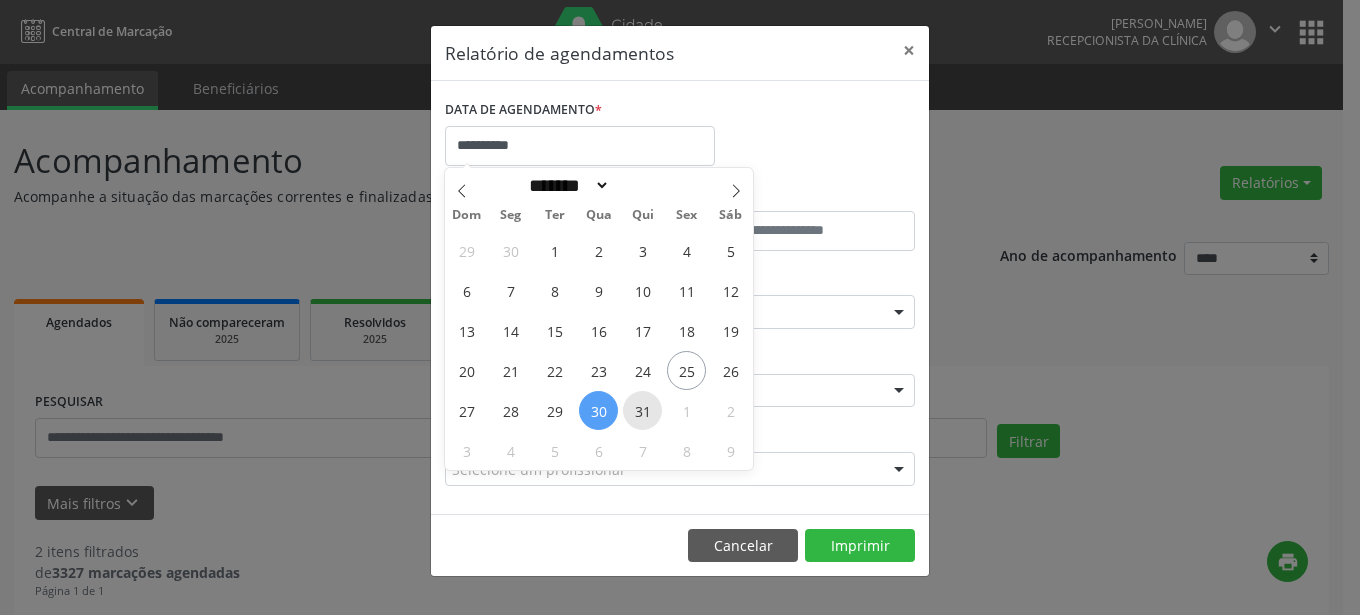 click on "31" at bounding box center (642, 410) 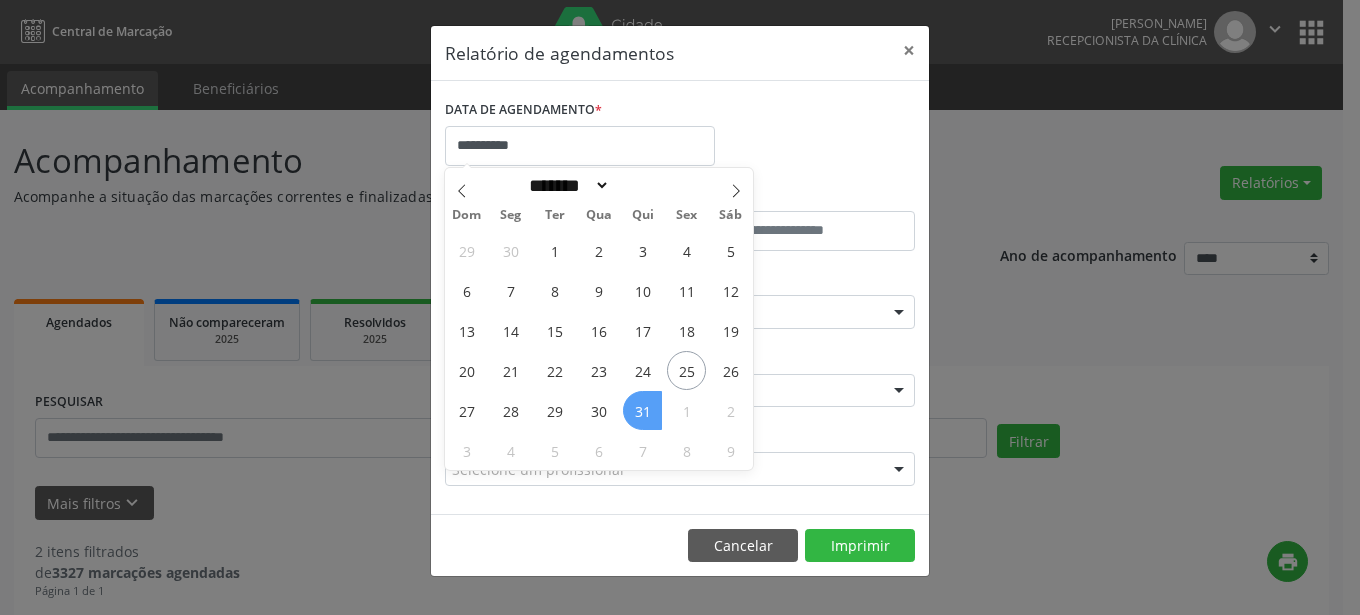 click on "31" at bounding box center [642, 410] 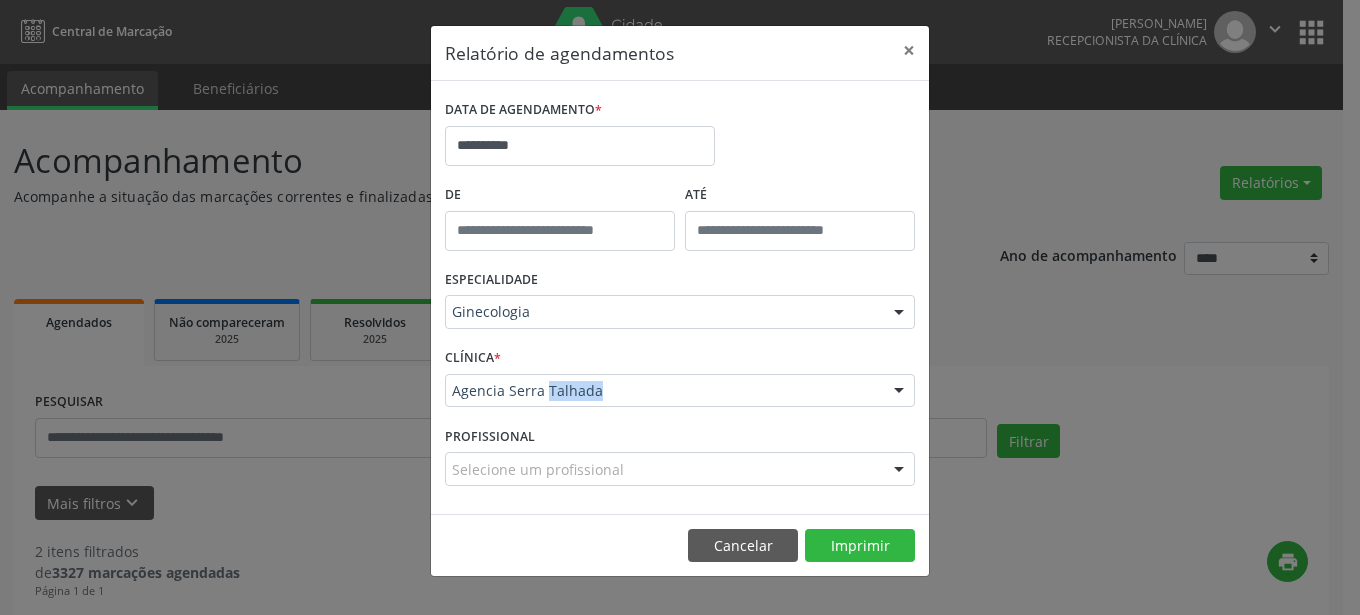 click on "CLÍNICA
*
Agencia [GEOGRAPHIC_DATA]         Agencia [GEOGRAPHIC_DATA] resultado encontrado para: "   "
Não há nenhuma opção para ser exibida." at bounding box center (680, 382) 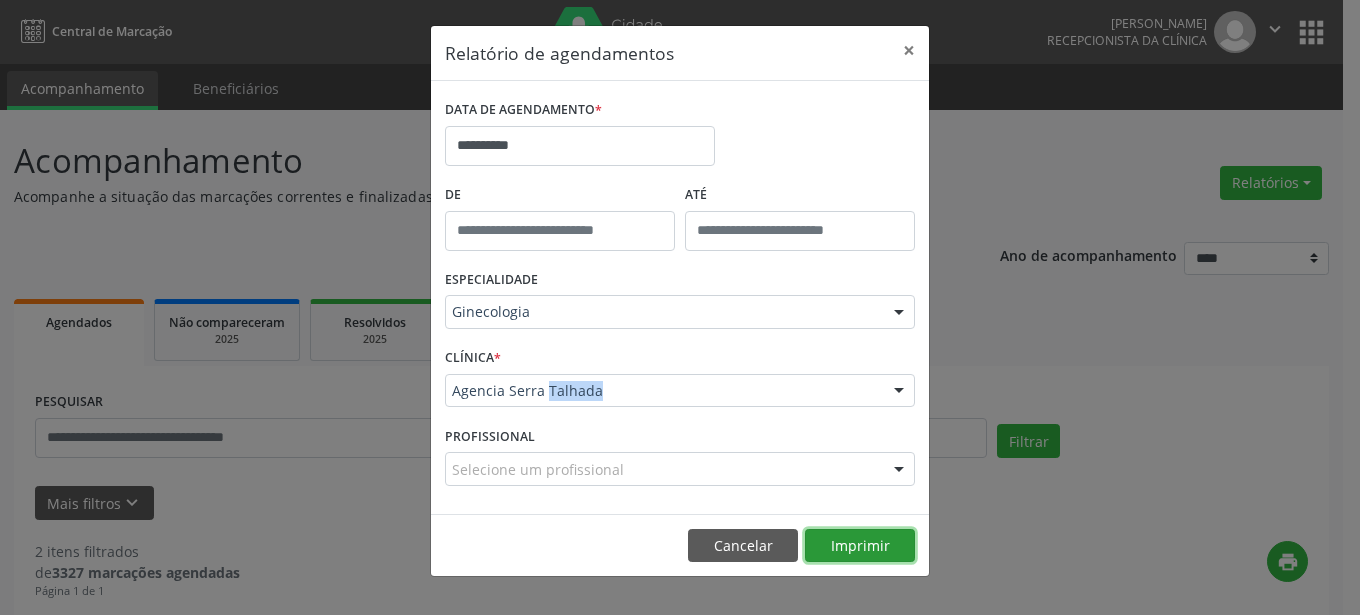 click on "Imprimir" at bounding box center [860, 546] 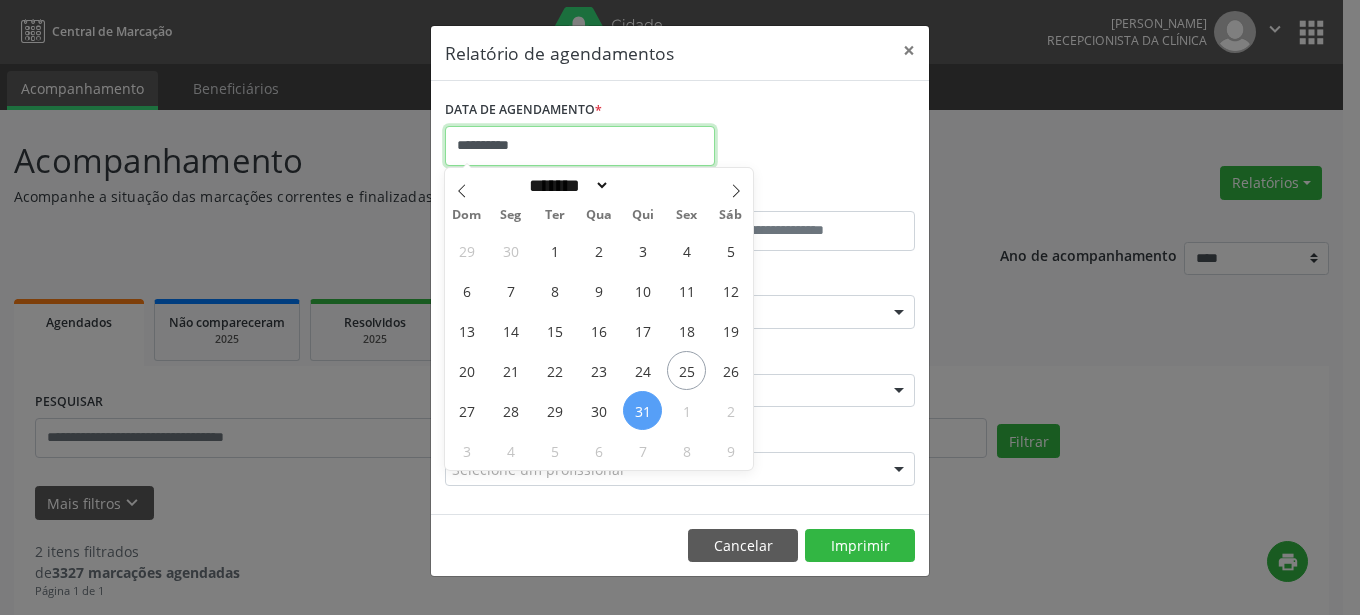click on "**********" at bounding box center [580, 146] 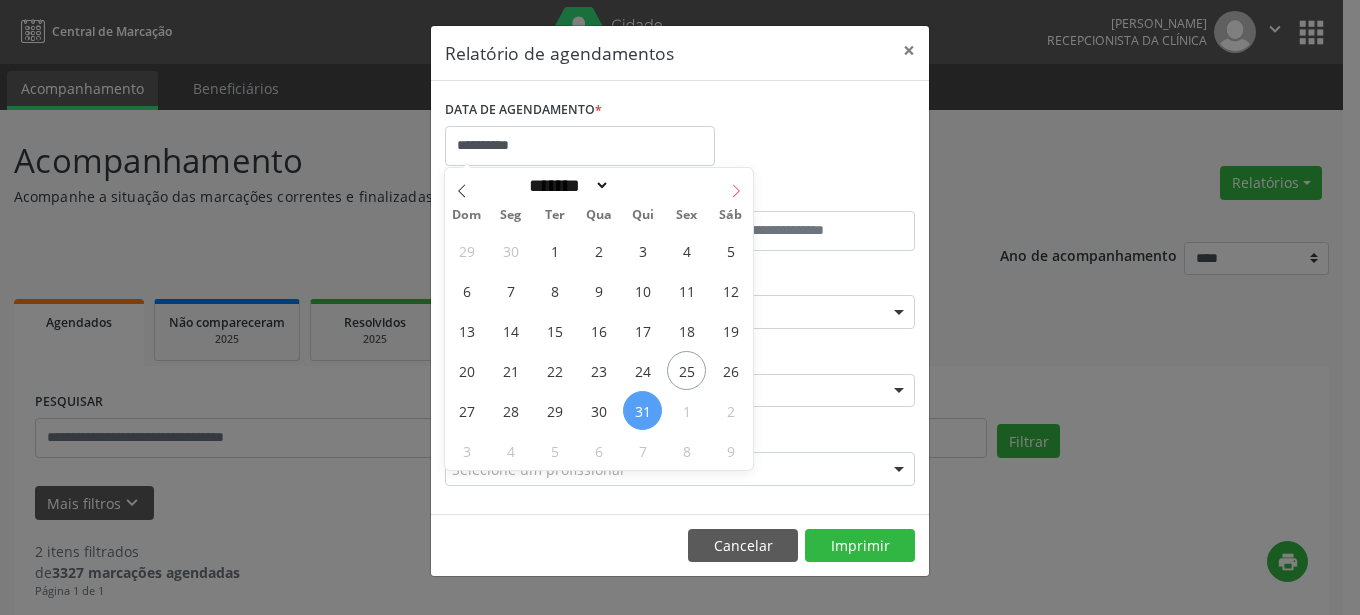 click 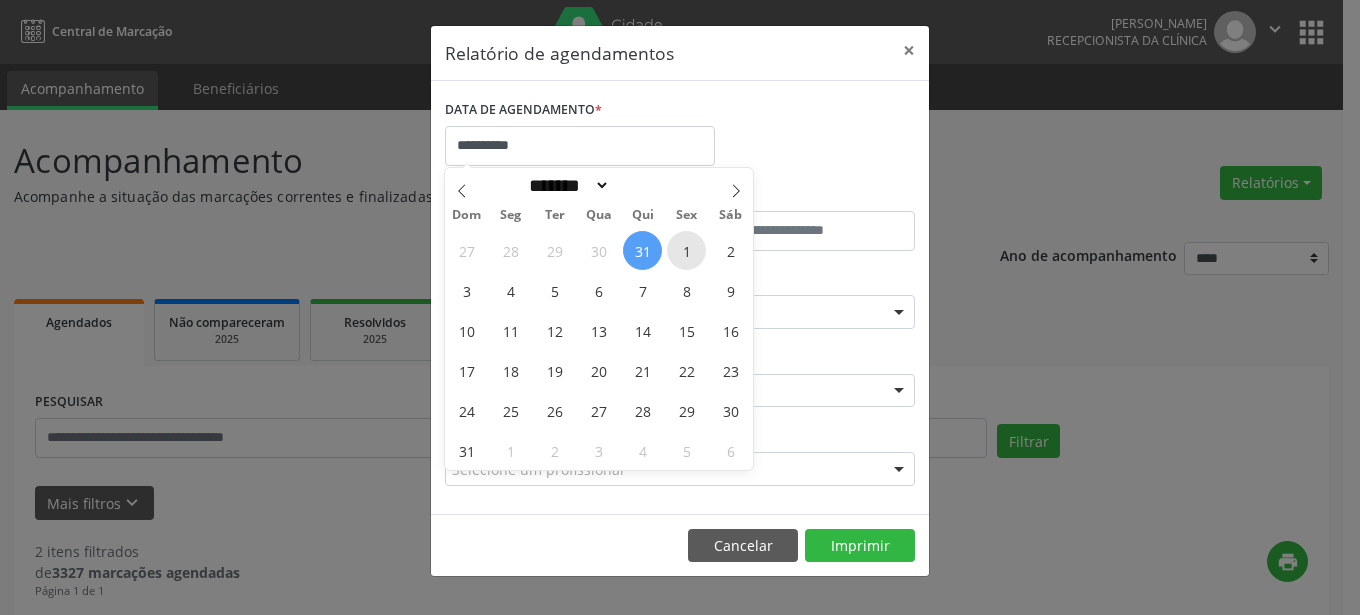 click on "1" at bounding box center (686, 250) 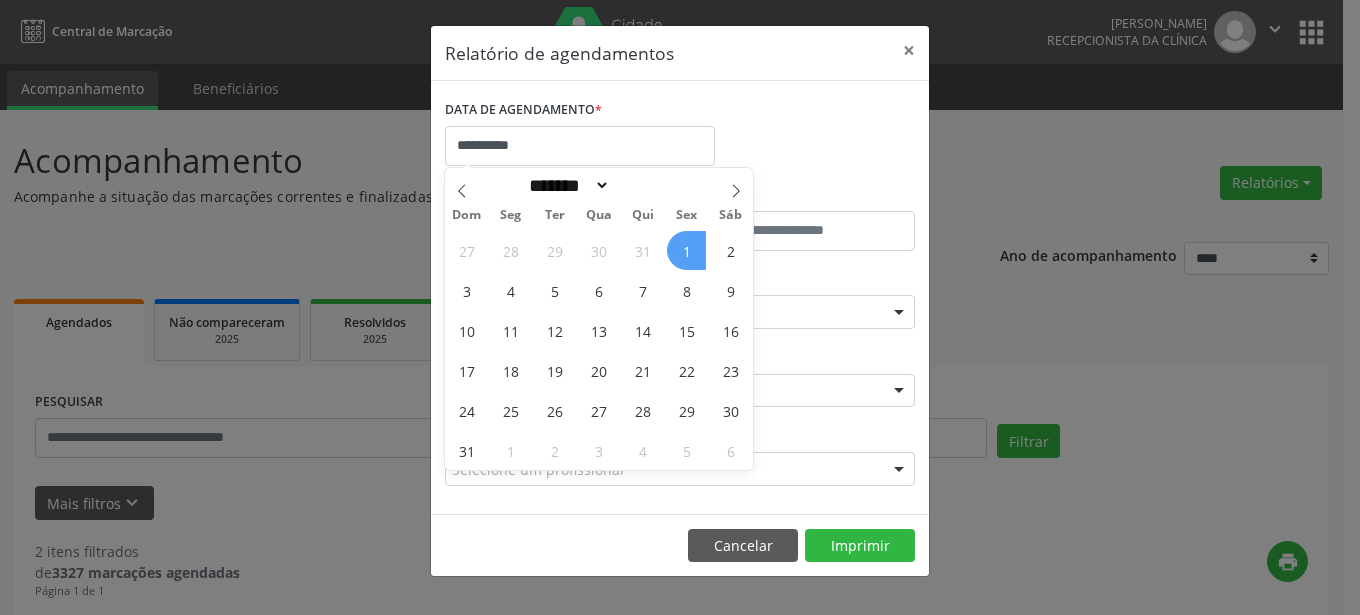 click on "1" at bounding box center [686, 250] 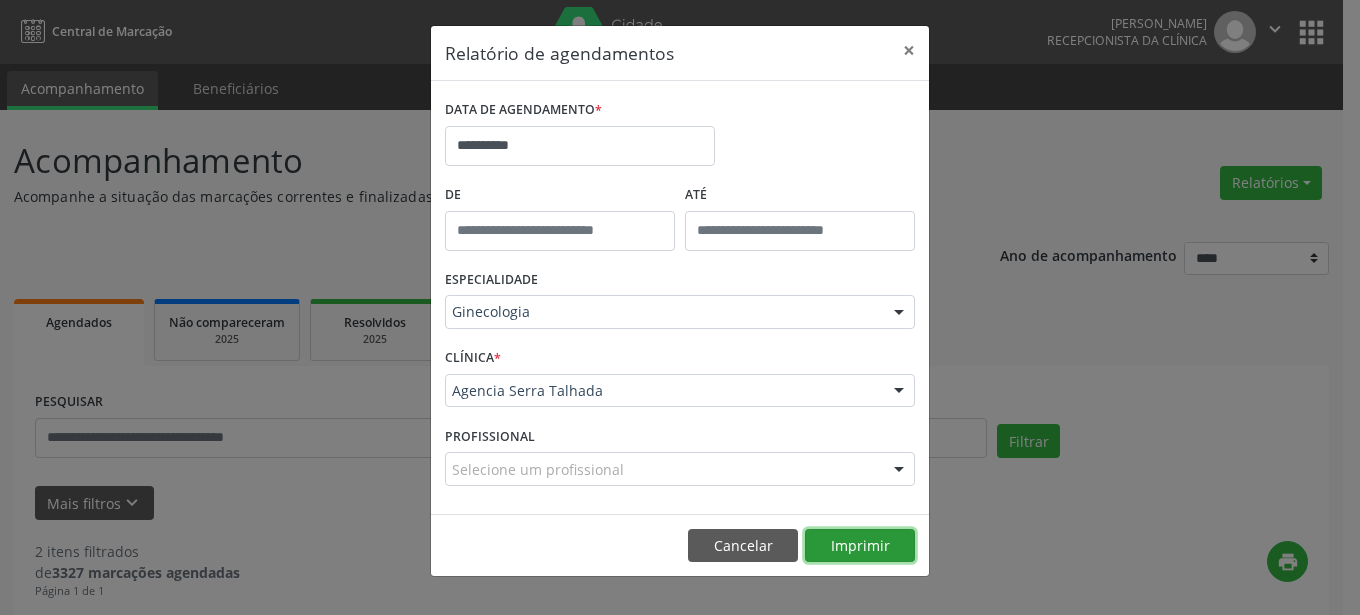 click on "Imprimir" at bounding box center (860, 546) 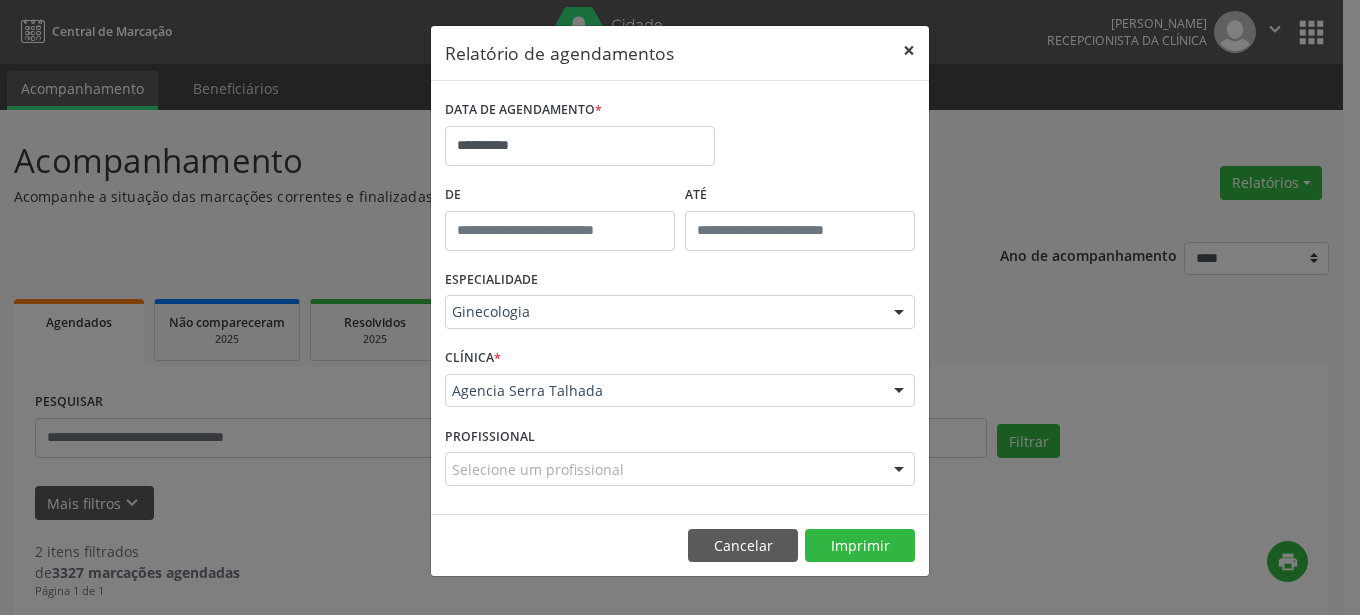 click on "×" at bounding box center (909, 50) 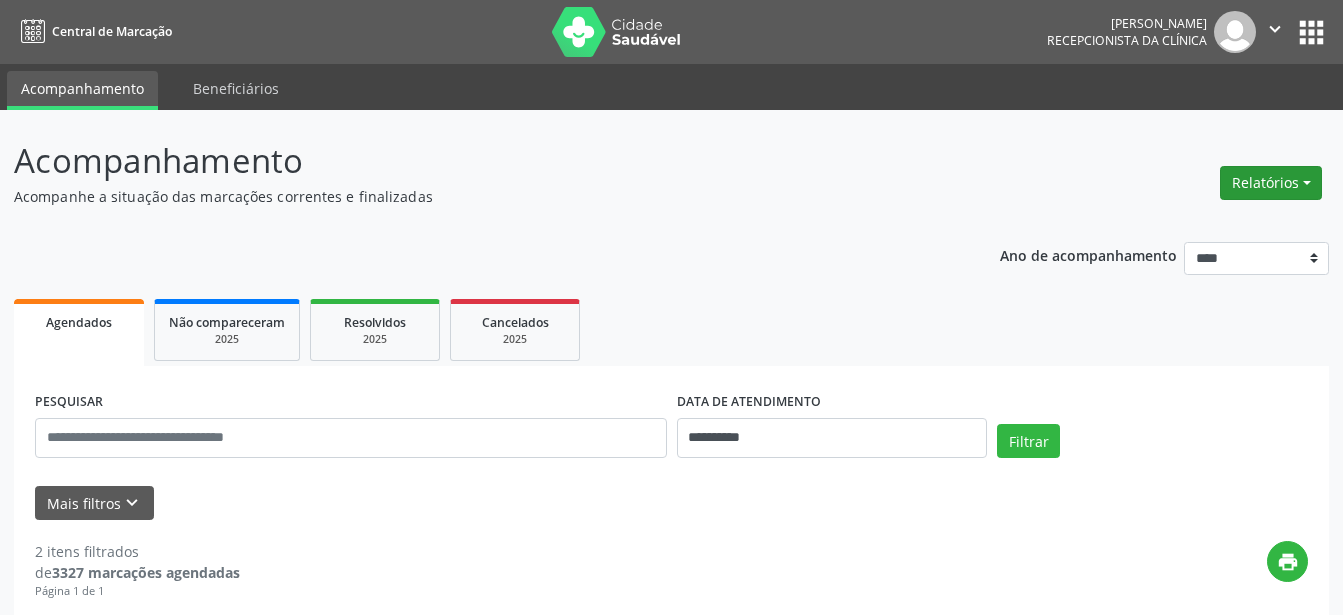 click on "Relatórios" at bounding box center (1271, 183) 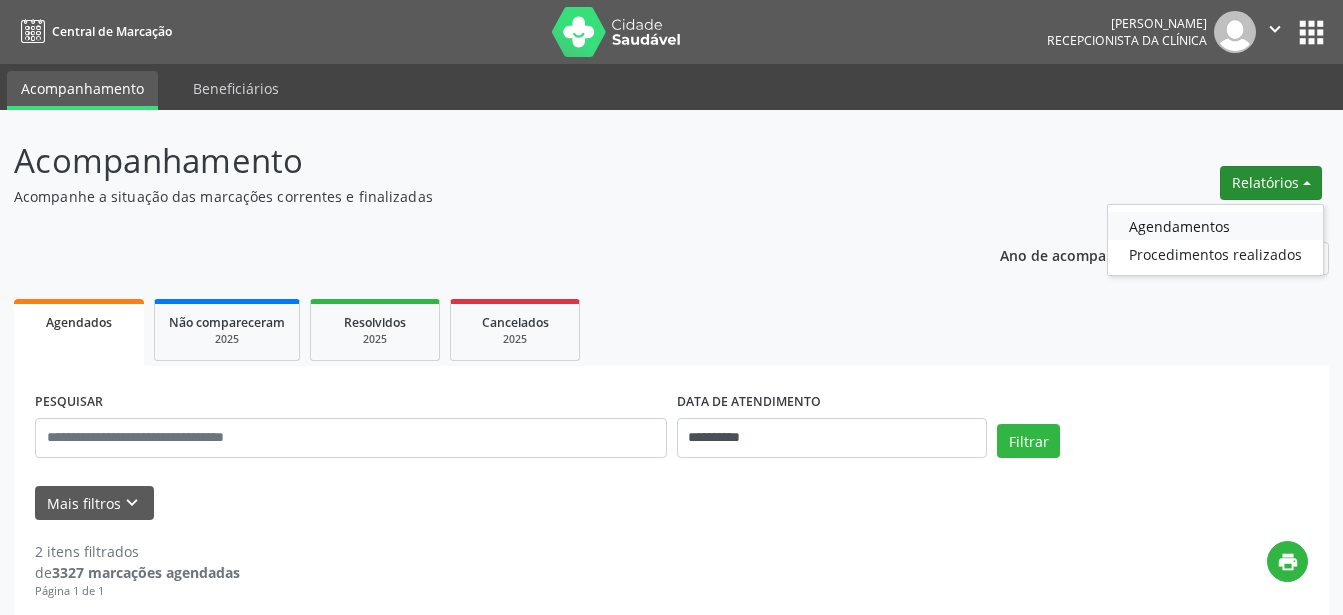 click on "Agendamentos" at bounding box center [1215, 226] 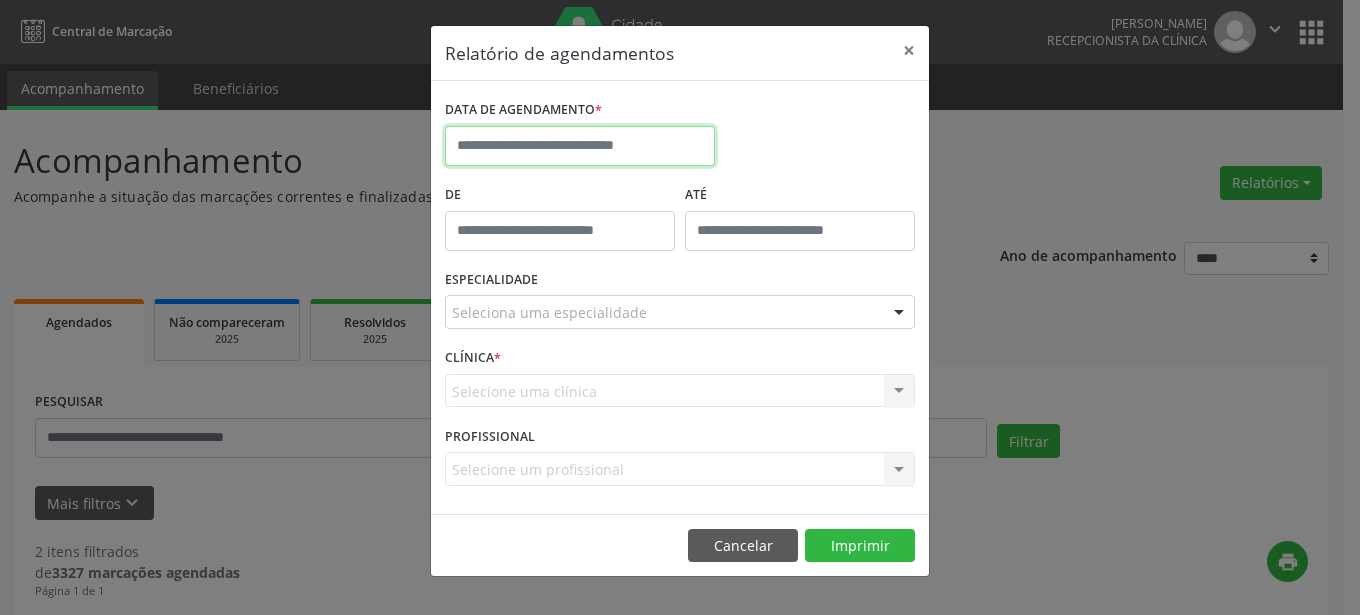 click at bounding box center (580, 146) 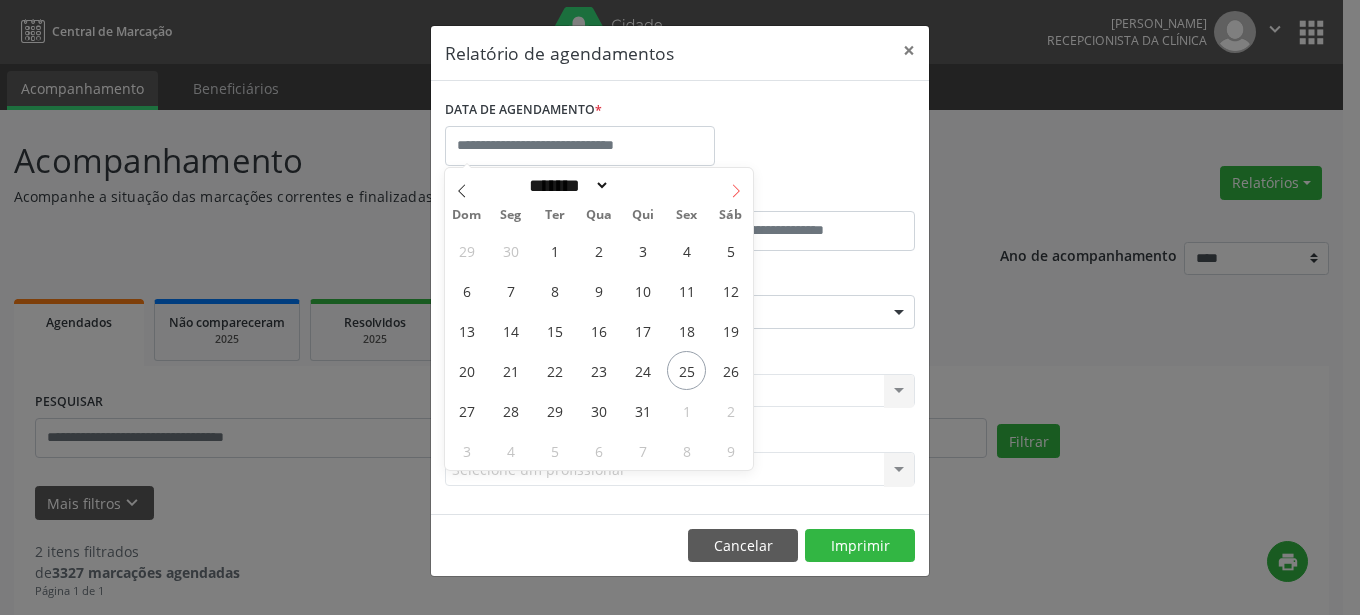 click 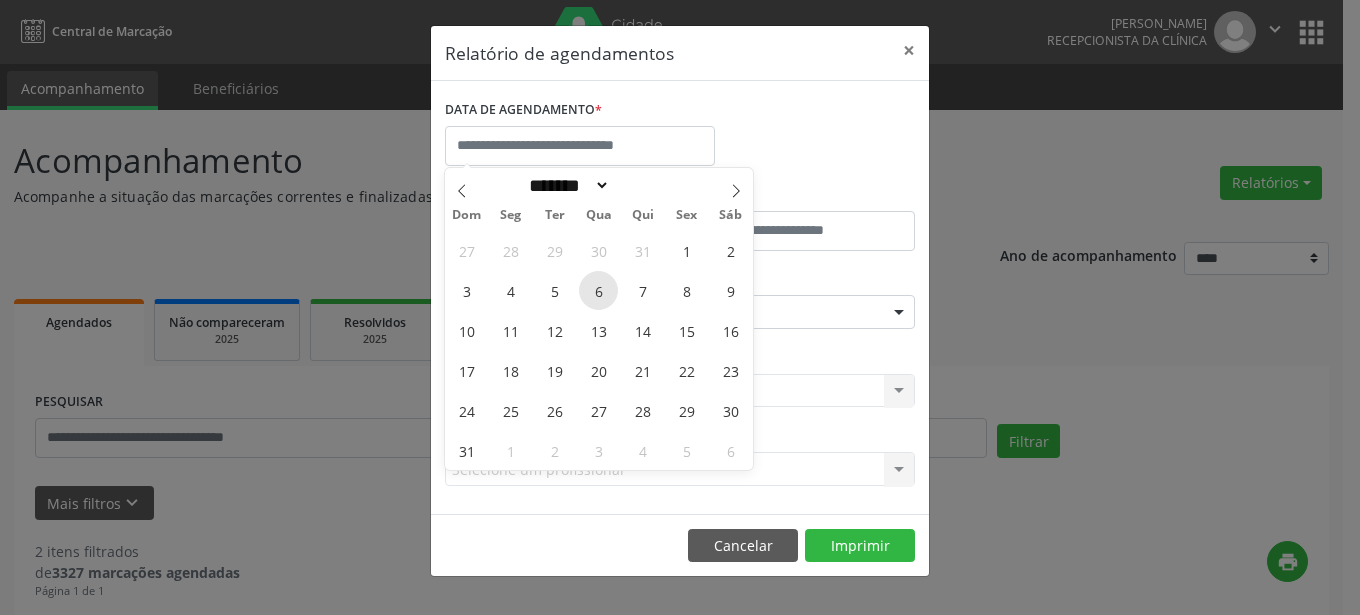 click on "6" at bounding box center (598, 290) 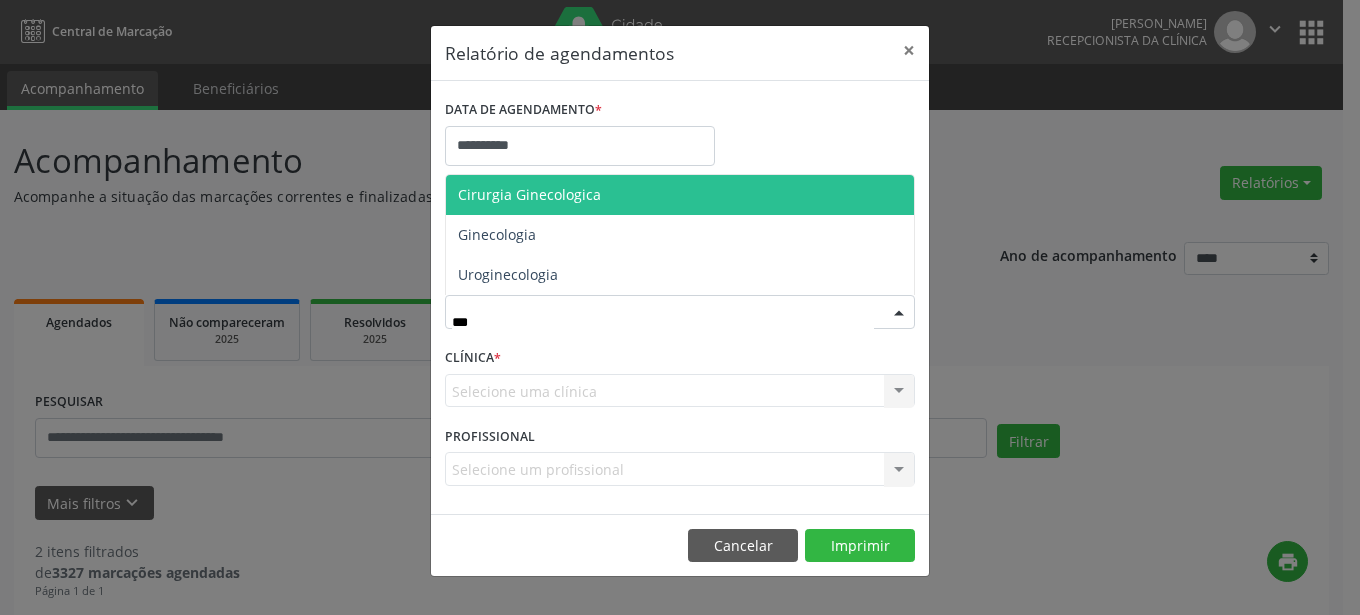 type on "****" 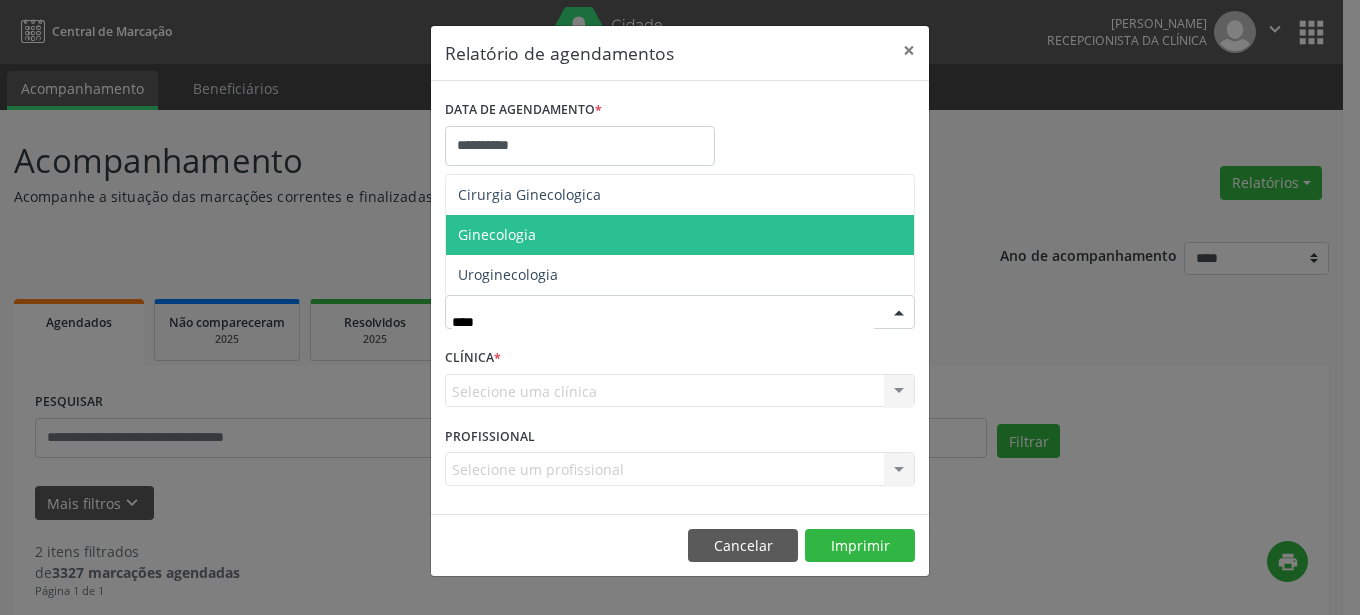 click on "Ginecologia" at bounding box center [497, 234] 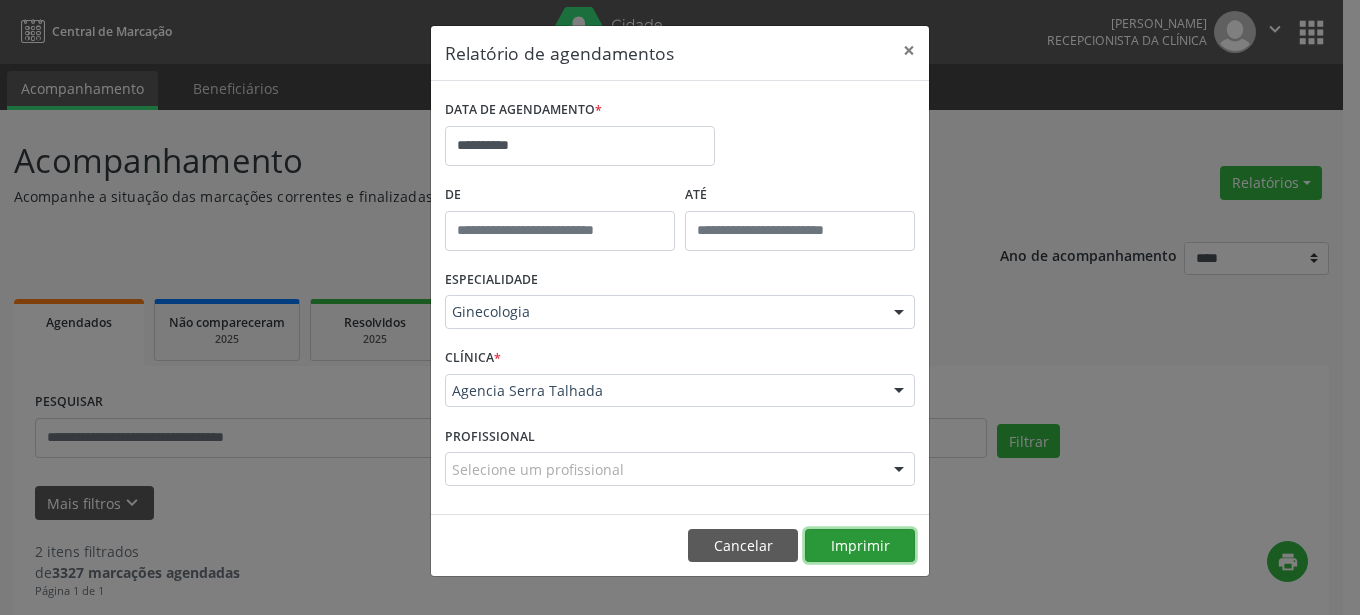 click on "Imprimir" at bounding box center [860, 546] 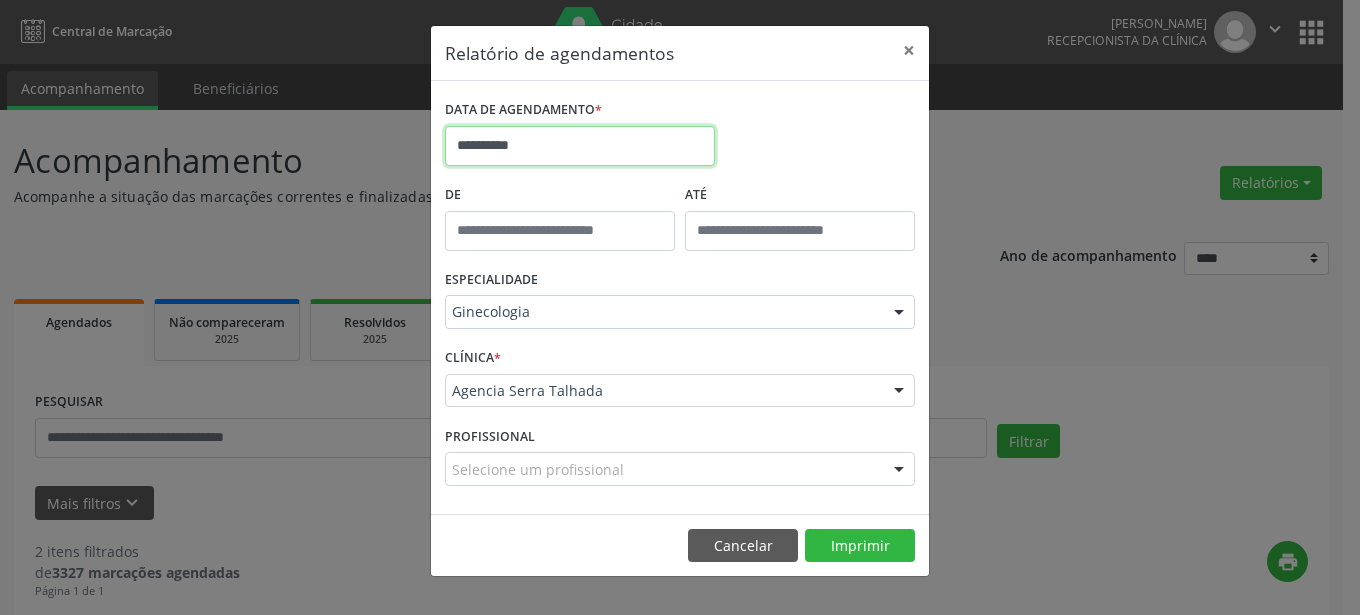 click on "**********" at bounding box center [580, 146] 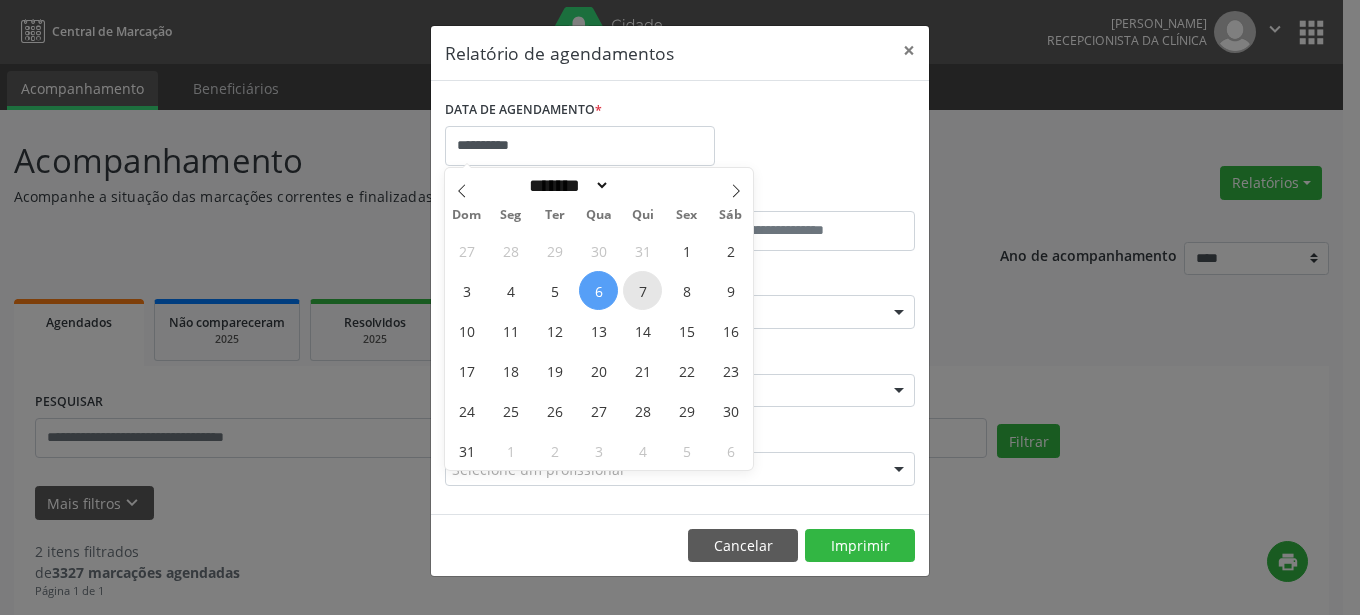 click on "7" at bounding box center (642, 290) 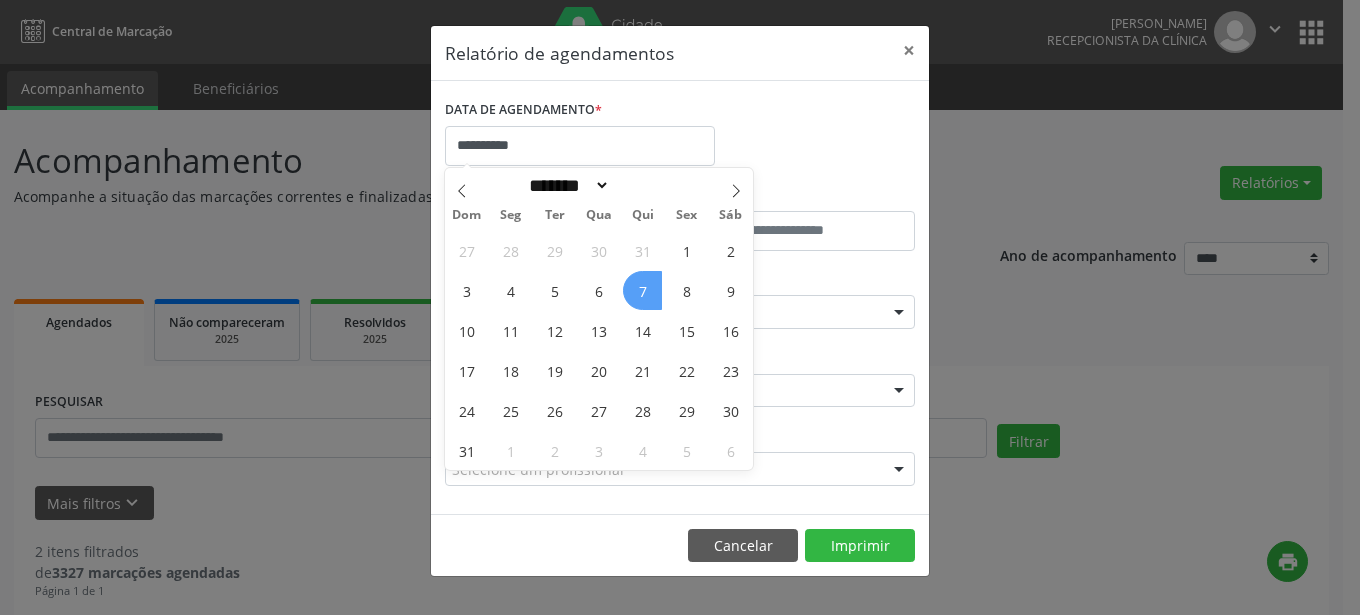 click on "7" at bounding box center (642, 290) 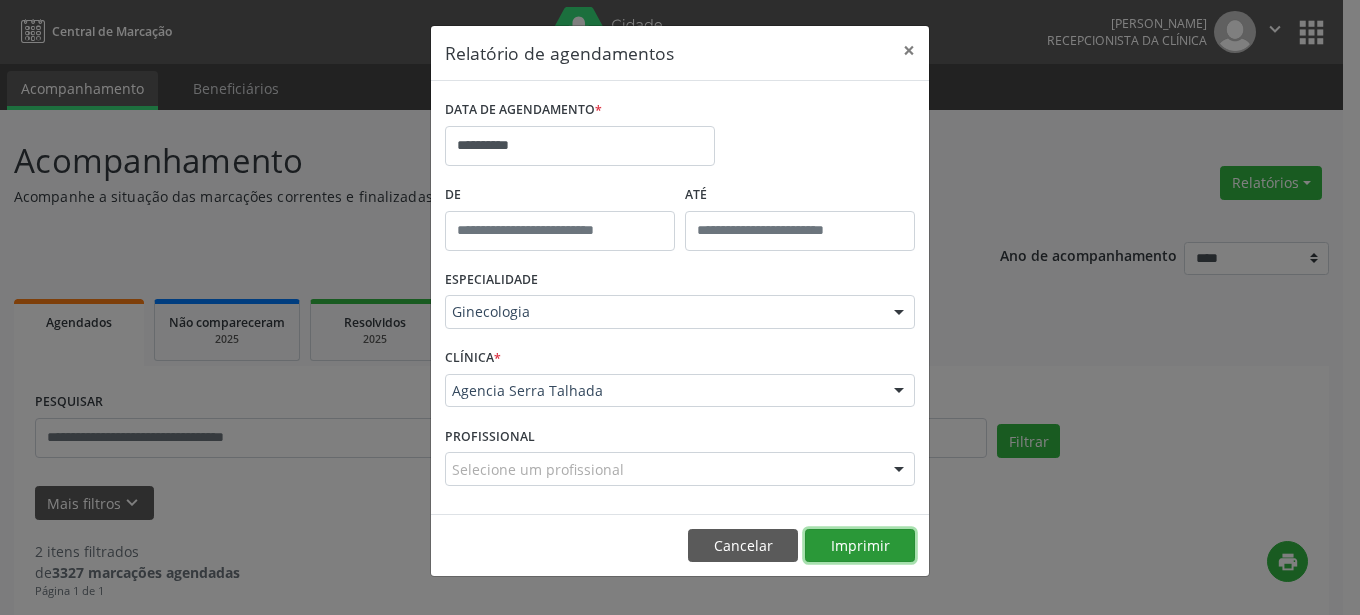click on "Imprimir" at bounding box center (860, 546) 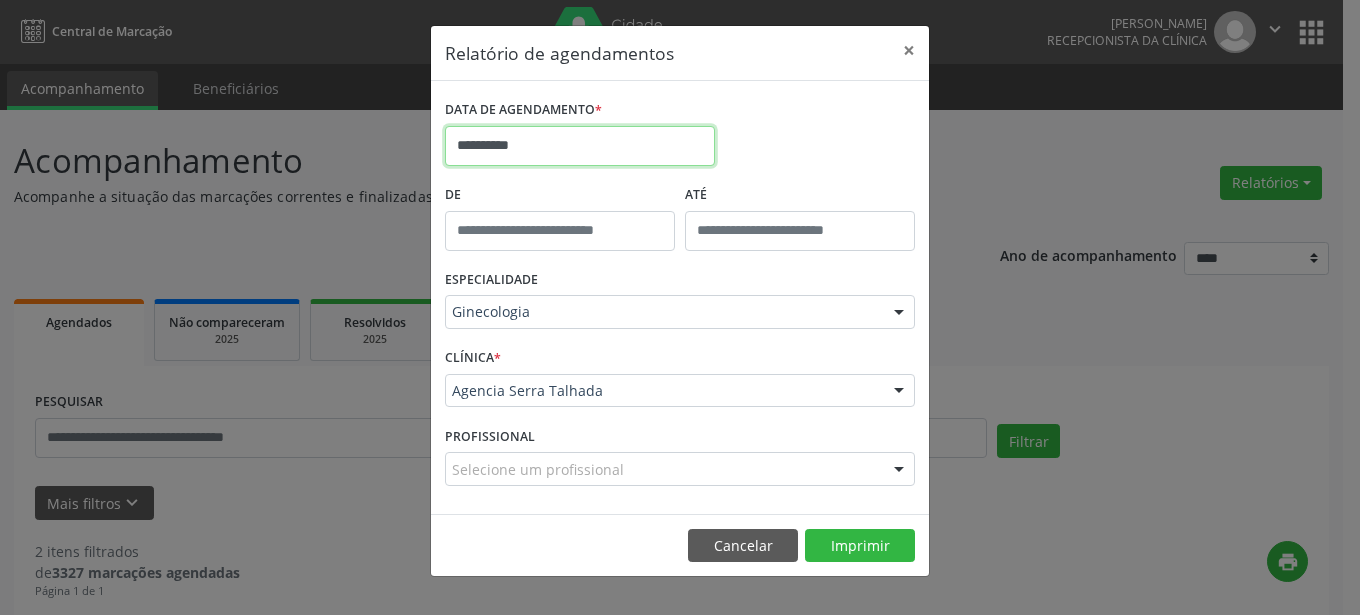 click on "**********" at bounding box center (580, 146) 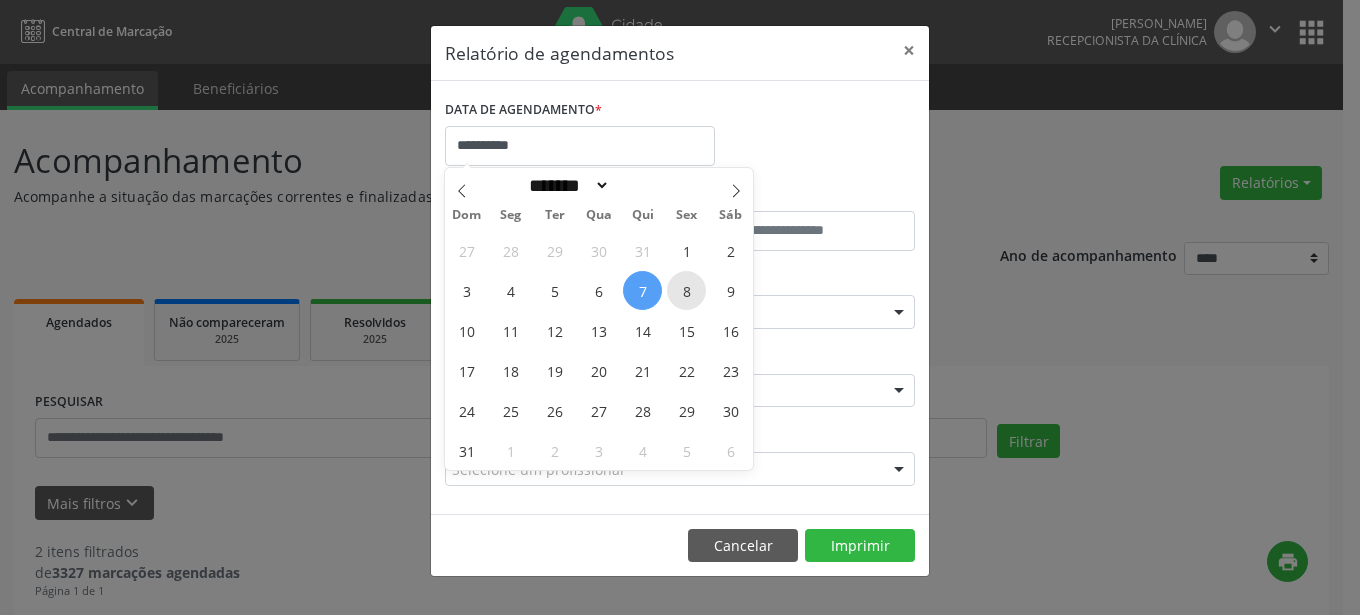 click on "8" at bounding box center [686, 290] 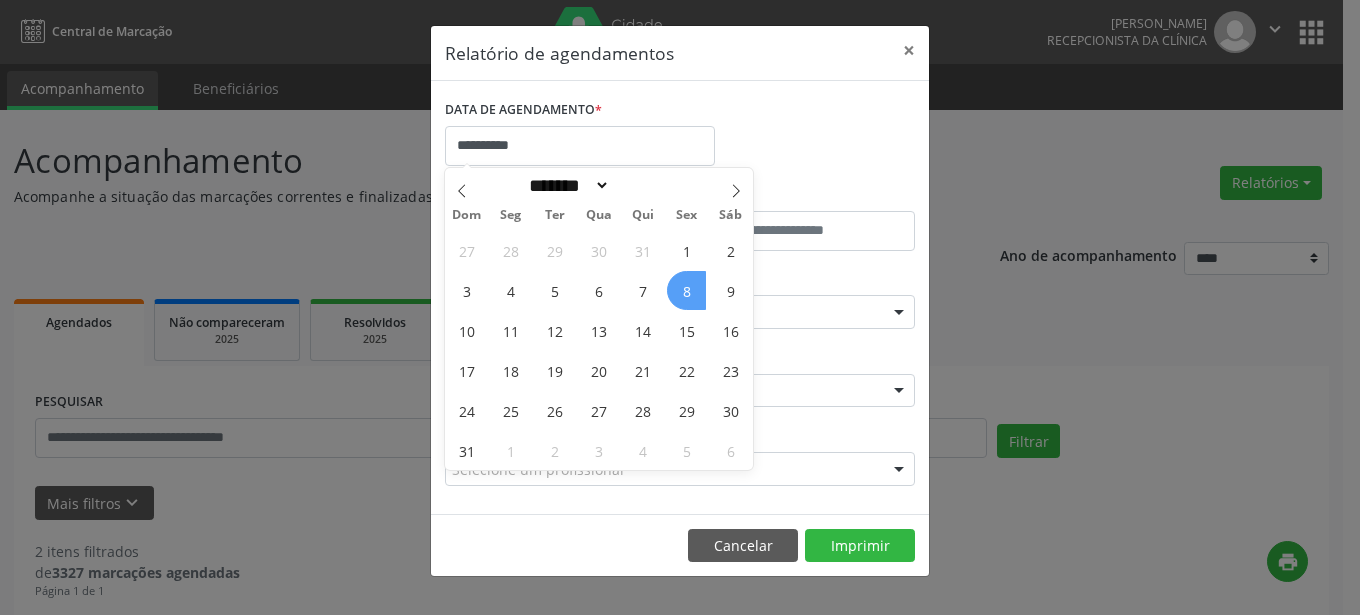click on "8" at bounding box center (686, 290) 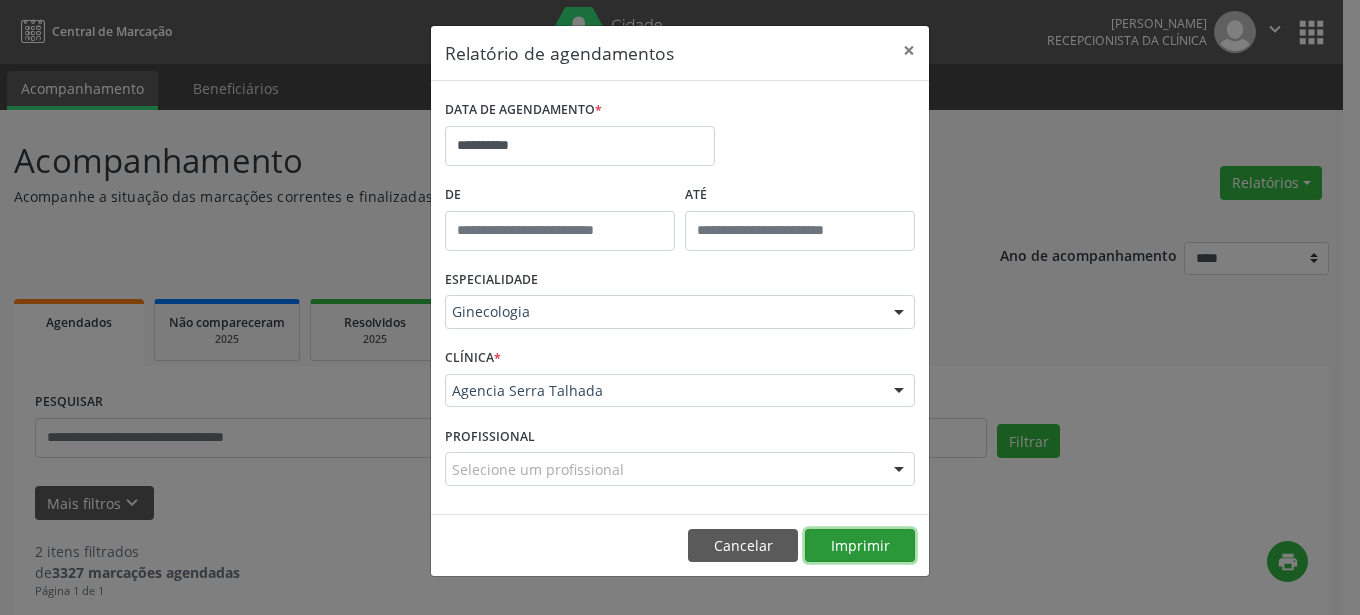 click on "Imprimir" at bounding box center (860, 546) 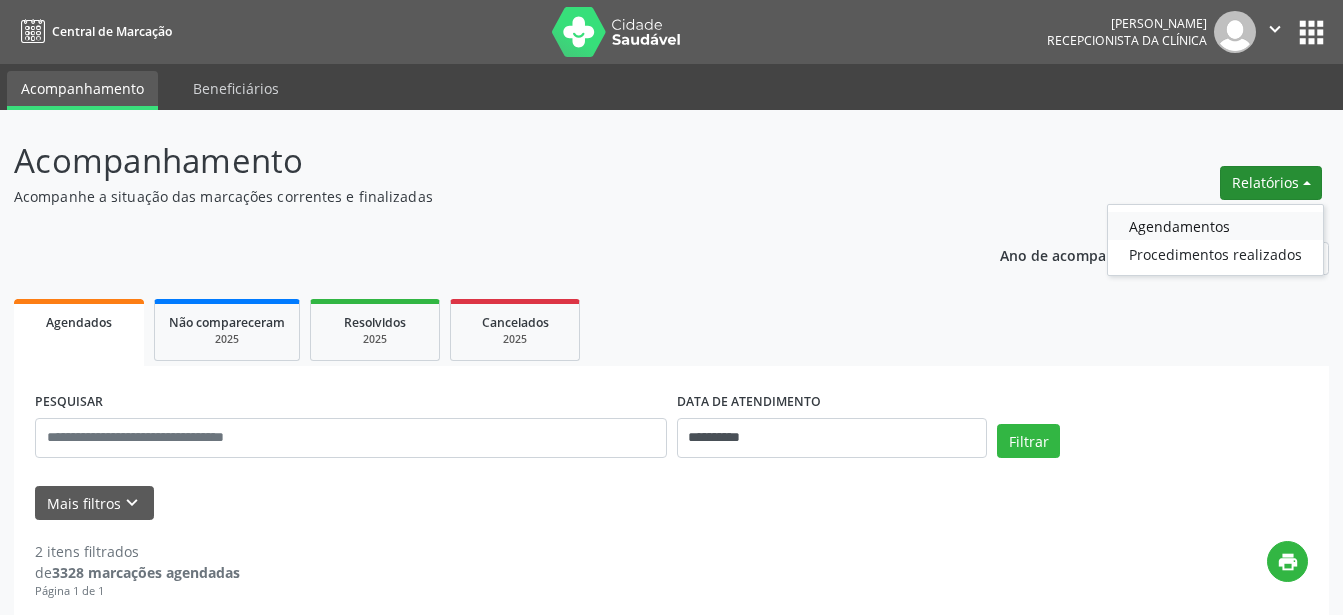 scroll, scrollTop: 0, scrollLeft: 0, axis: both 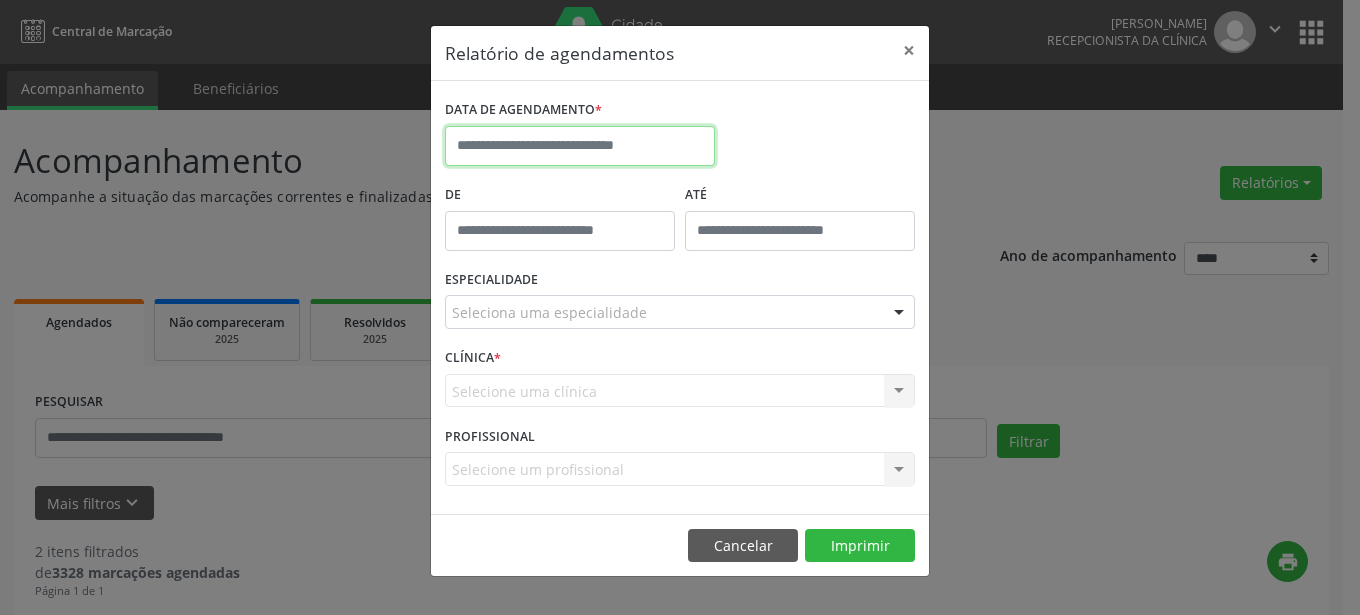 click at bounding box center (580, 146) 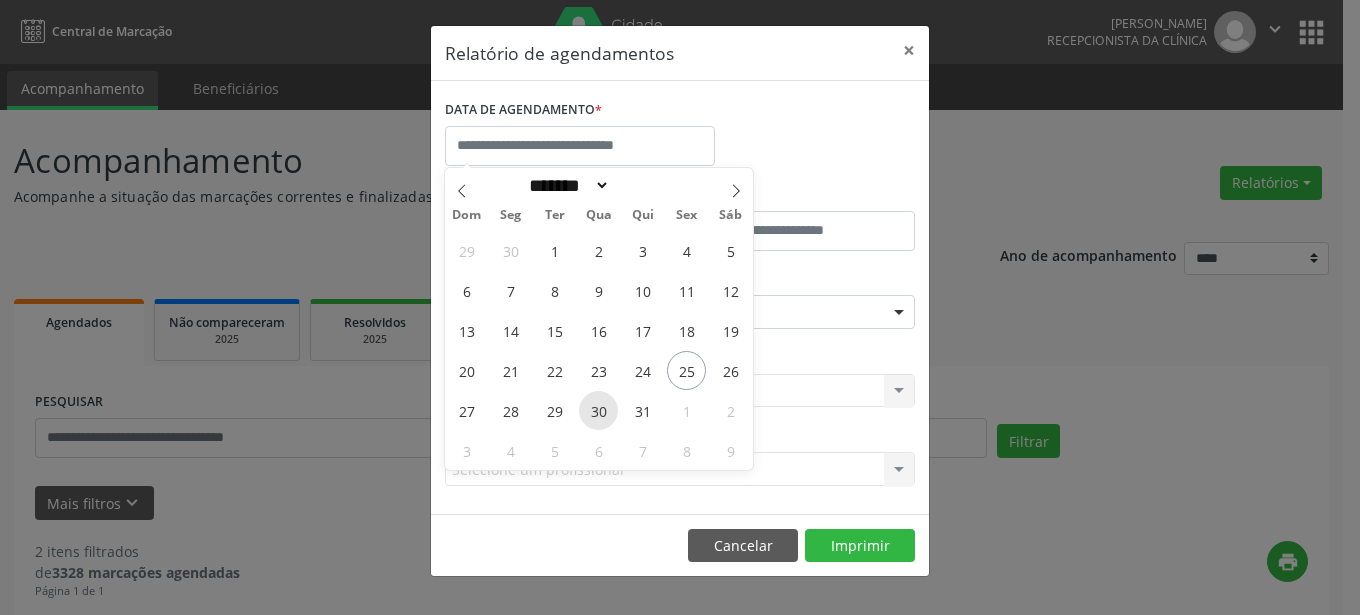 click on "30" at bounding box center [598, 410] 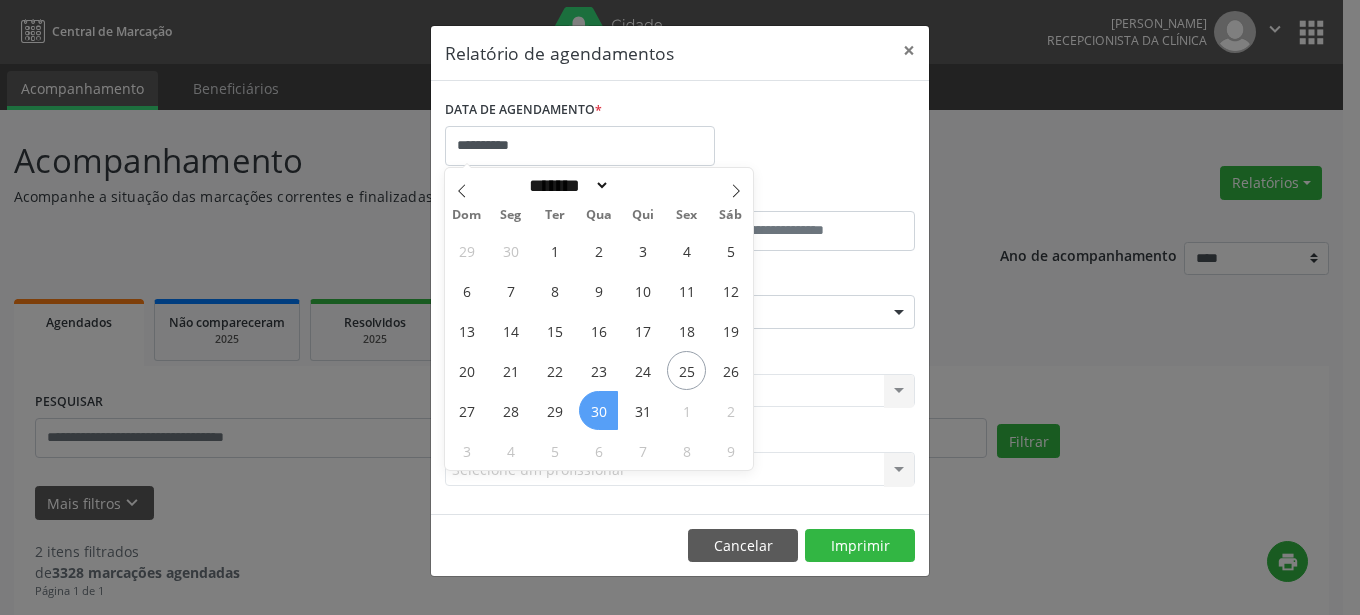 click on "30" at bounding box center [598, 410] 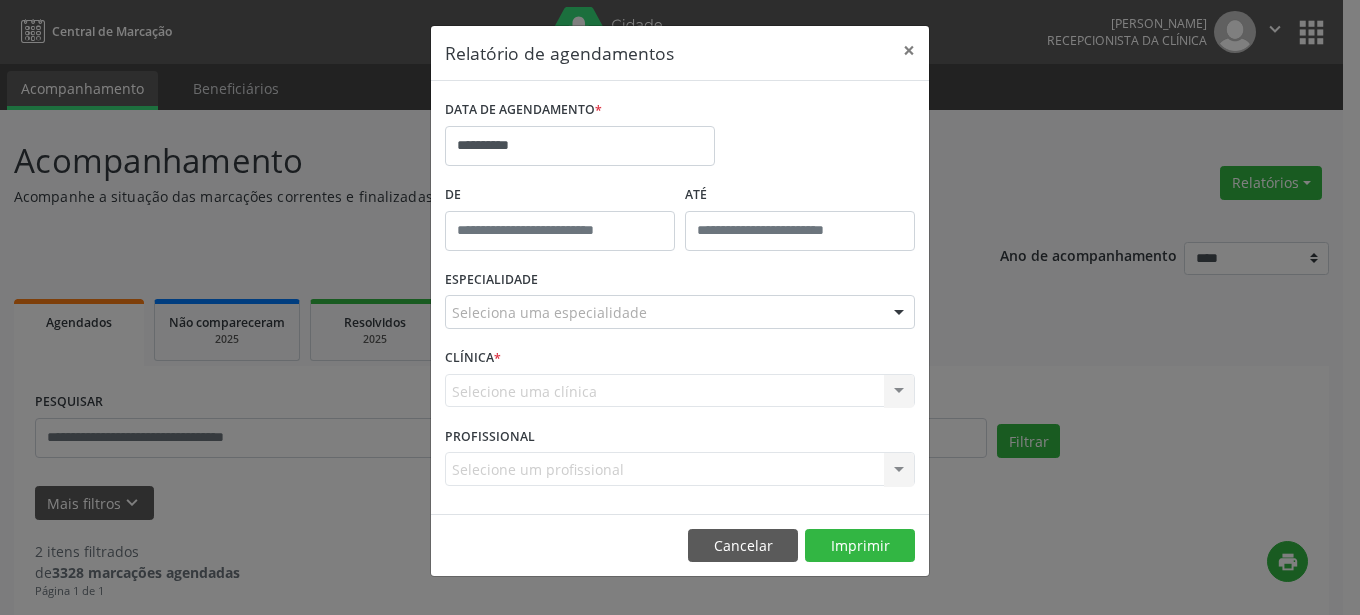 click at bounding box center [899, 313] 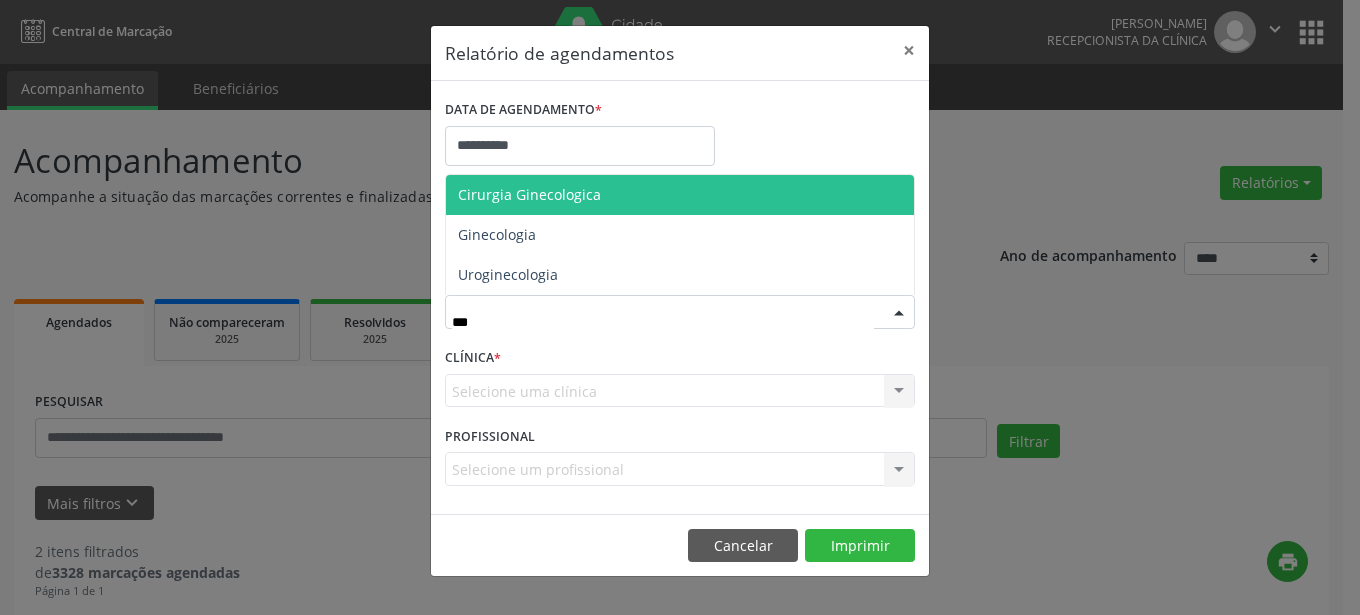 type on "****" 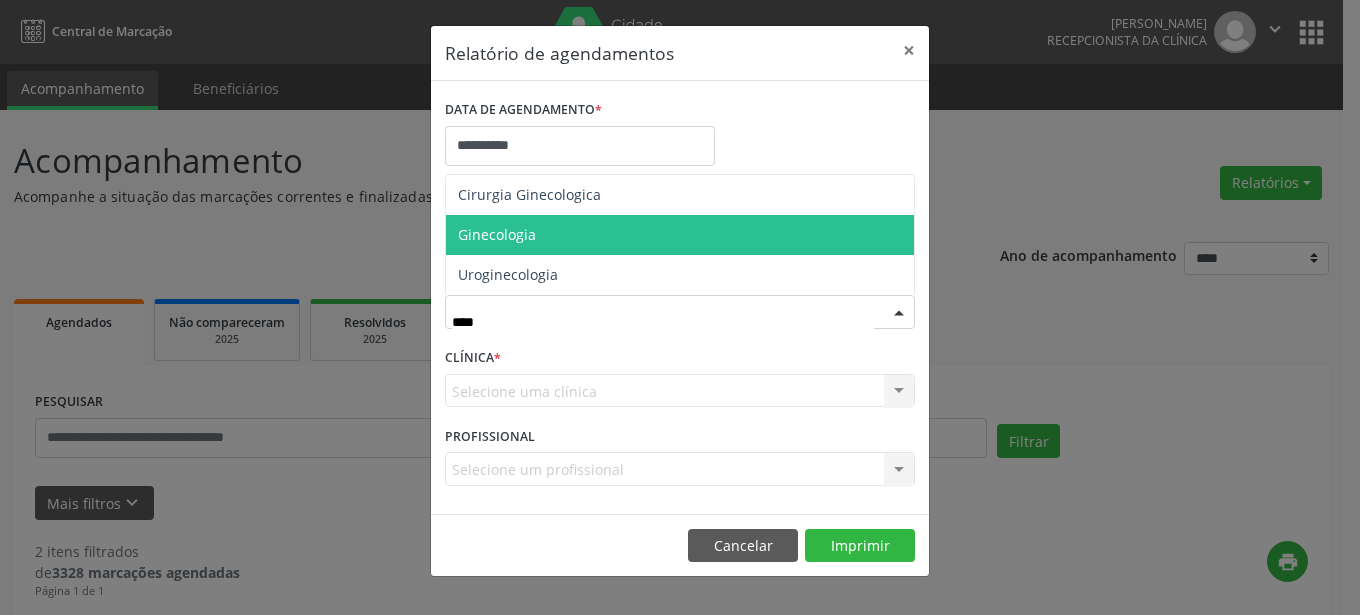 click on "Ginecologia" at bounding box center [680, 235] 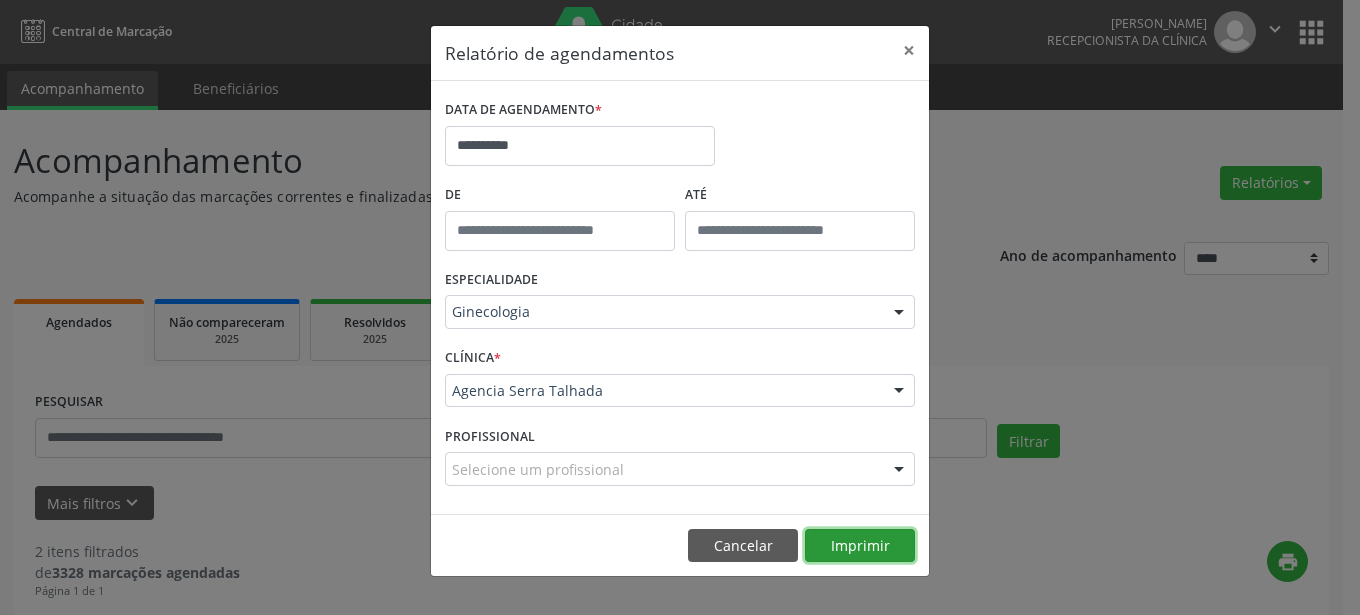 click on "Imprimir" at bounding box center [860, 546] 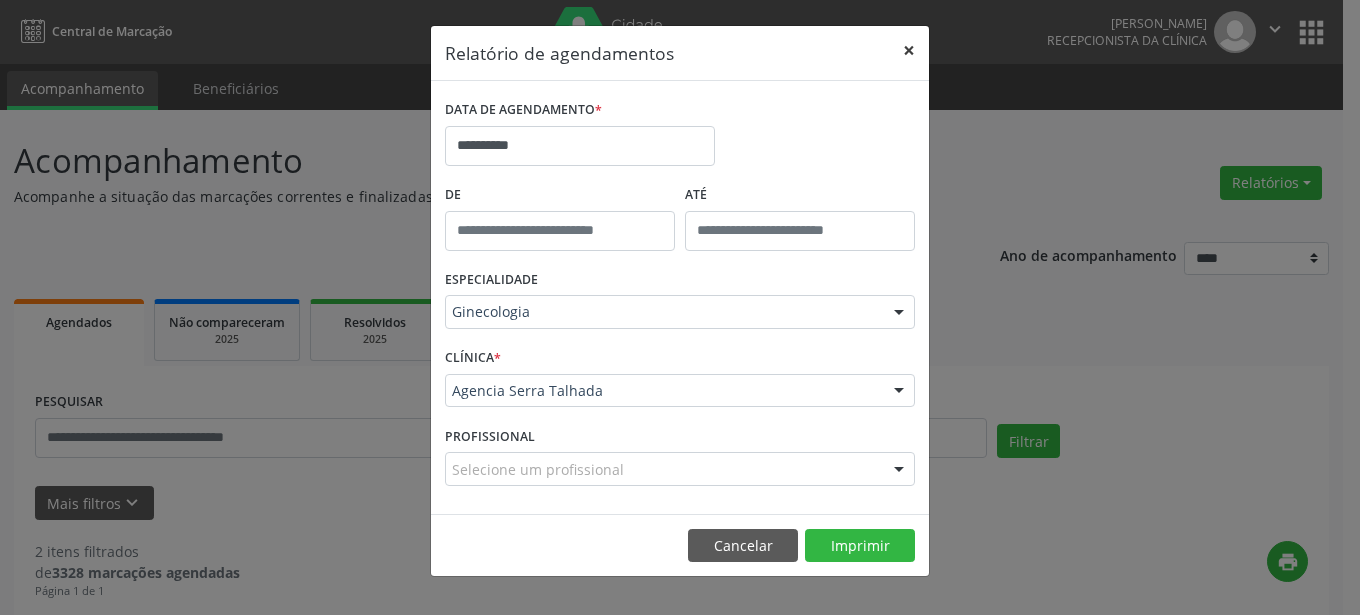 click on "×" at bounding box center (909, 50) 